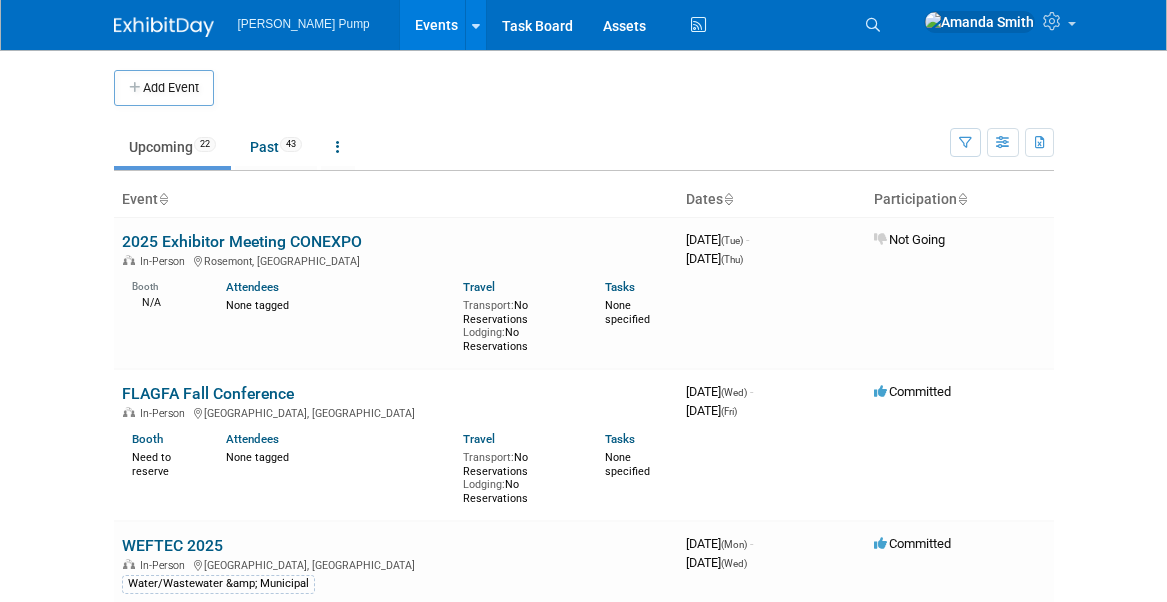 scroll, scrollTop: 0, scrollLeft: 0, axis: both 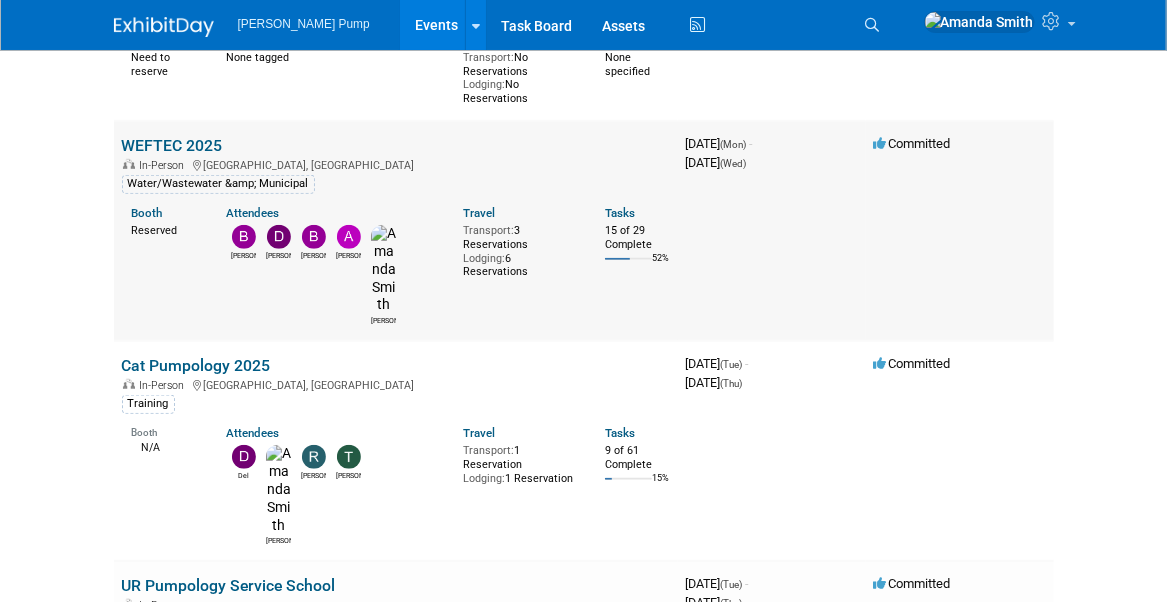 click on "WEFTEC 2025" at bounding box center (172, 145) 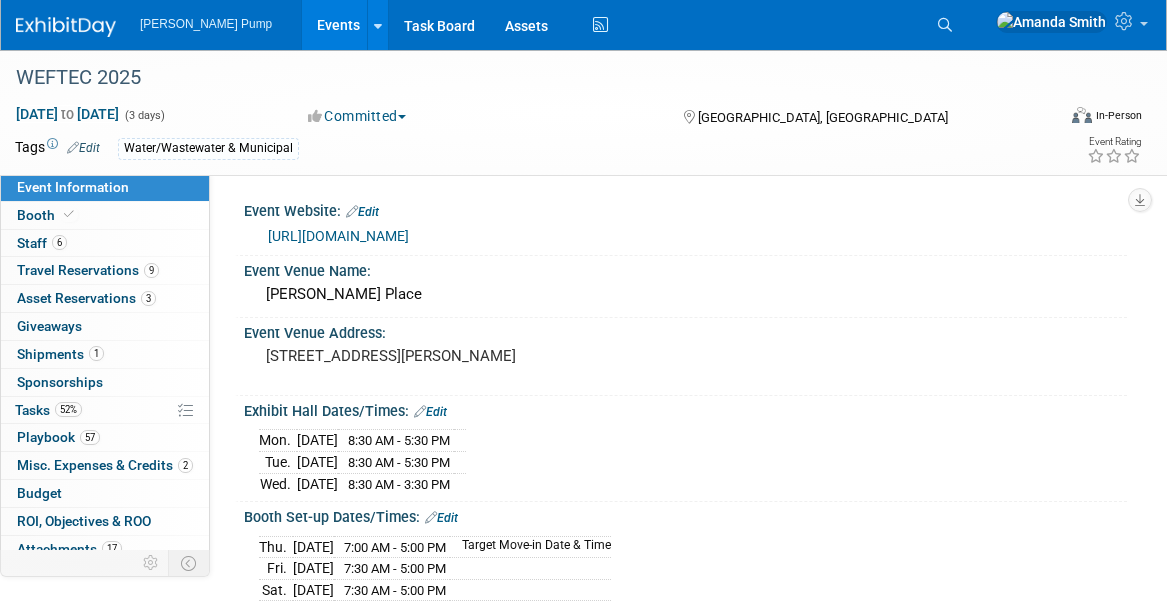 scroll, scrollTop: 0, scrollLeft: 0, axis: both 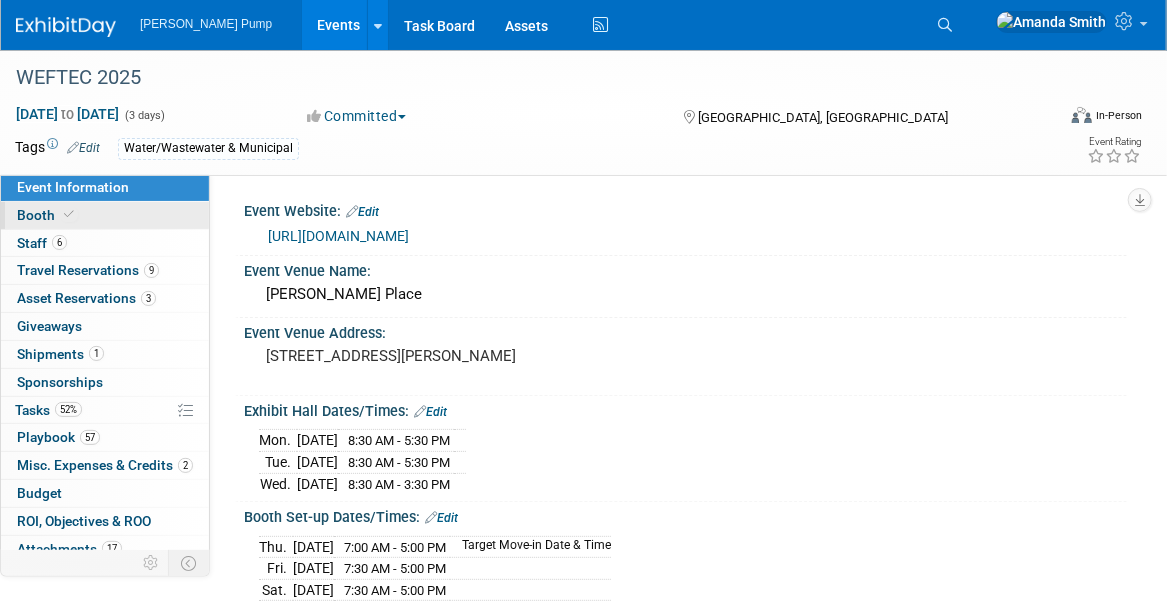 click on "Booth" at bounding box center [47, 215] 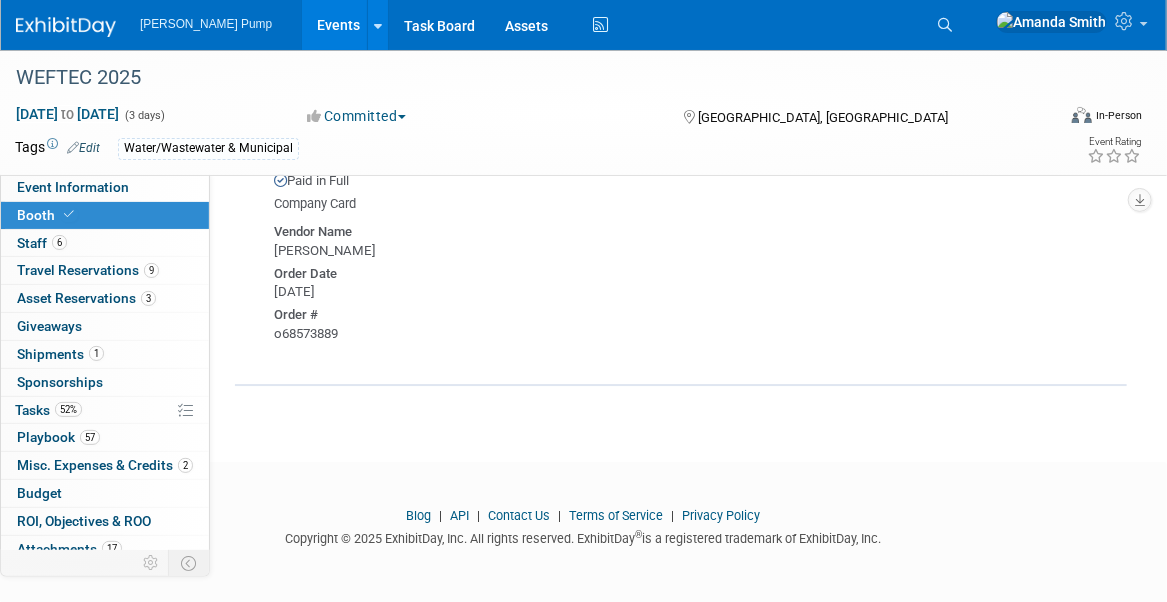 scroll, scrollTop: 2476, scrollLeft: 0, axis: vertical 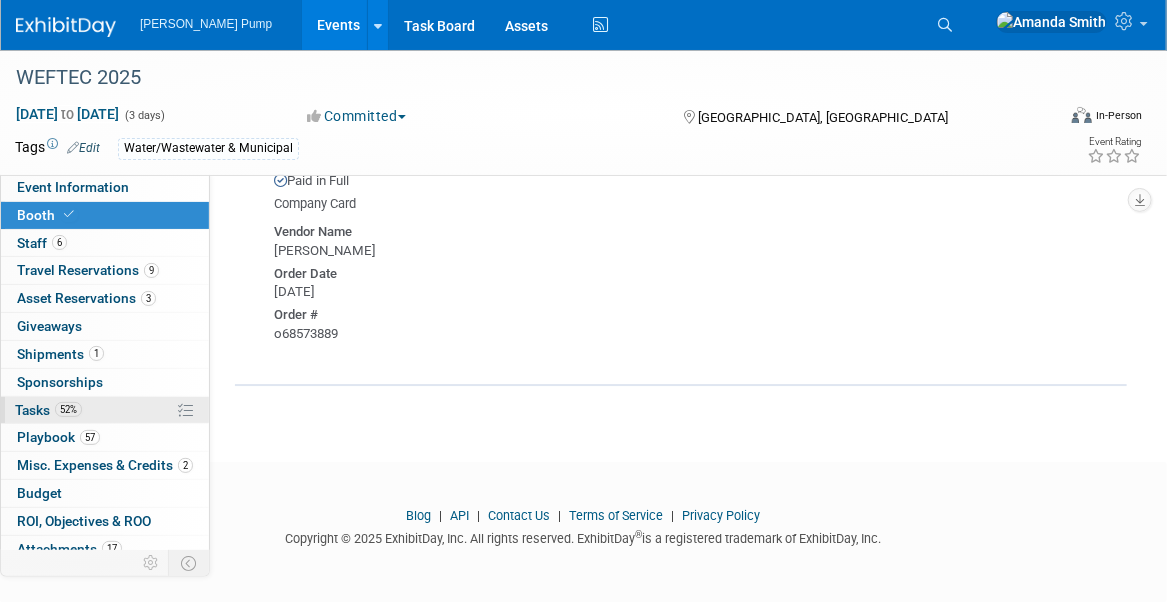 click on "Tasks 52%" at bounding box center [48, 410] 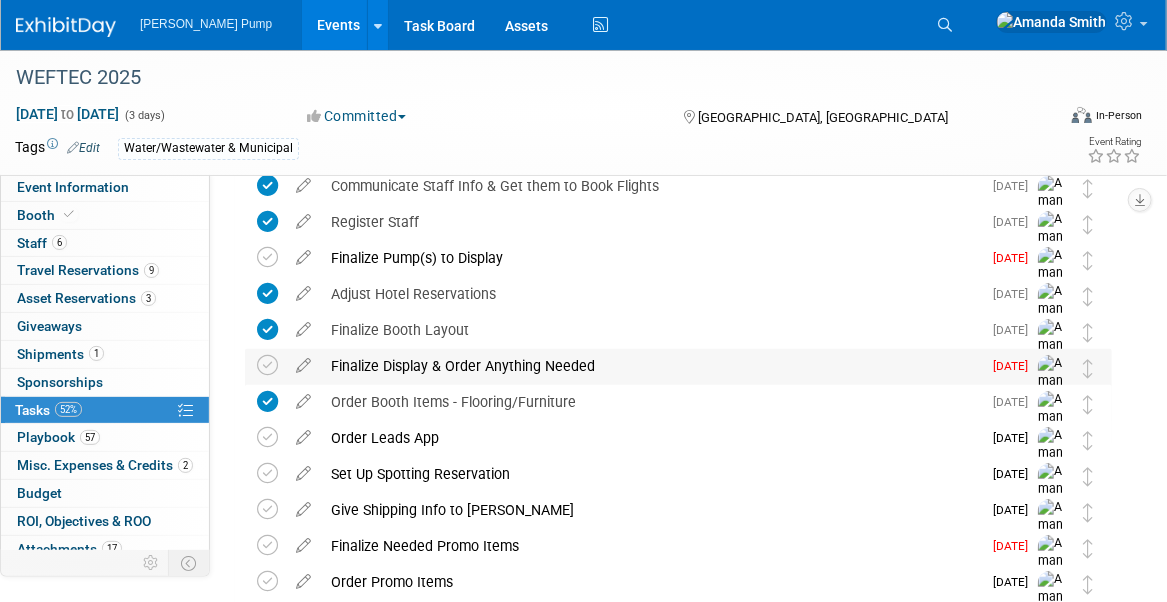 scroll, scrollTop: 500, scrollLeft: 0, axis: vertical 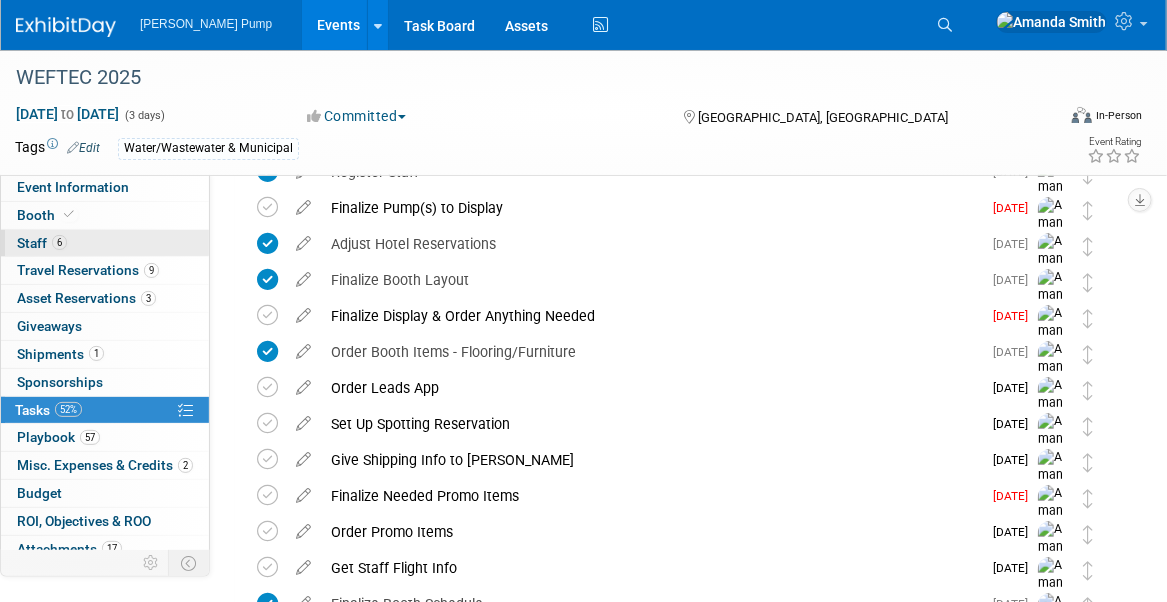 click on "Staff 6" at bounding box center [42, 243] 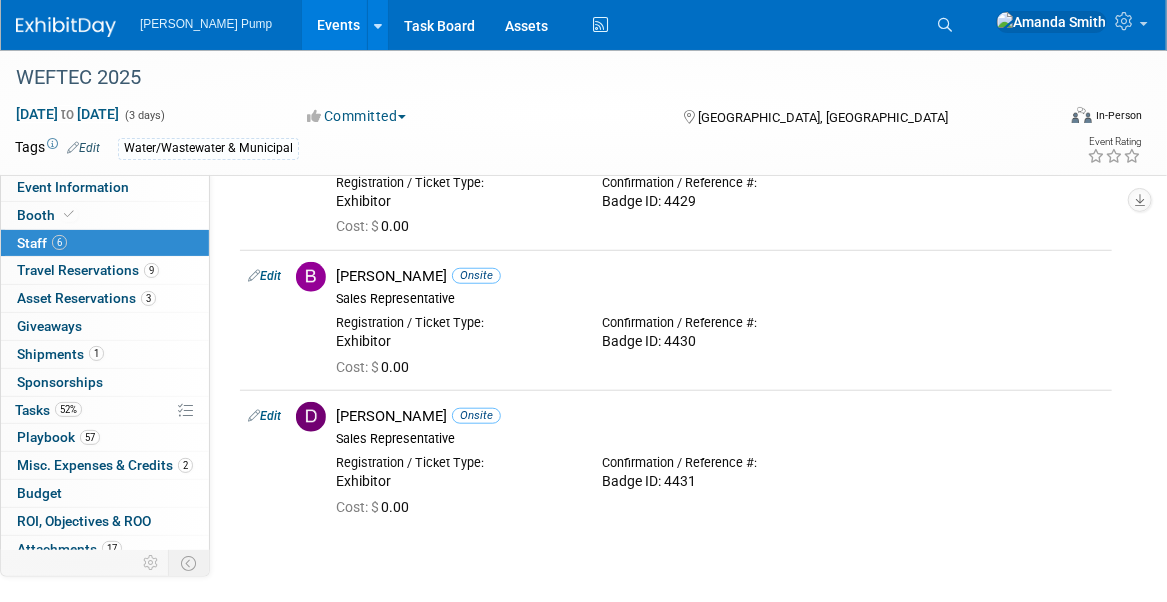 scroll, scrollTop: 500, scrollLeft: 0, axis: vertical 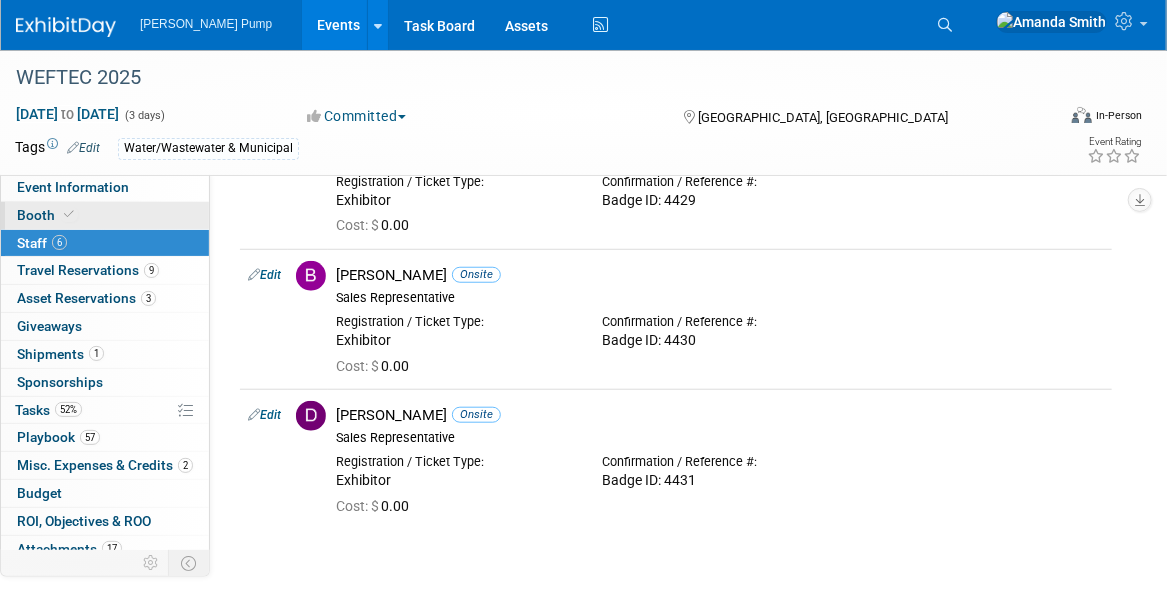 click on "Booth" at bounding box center (105, 215) 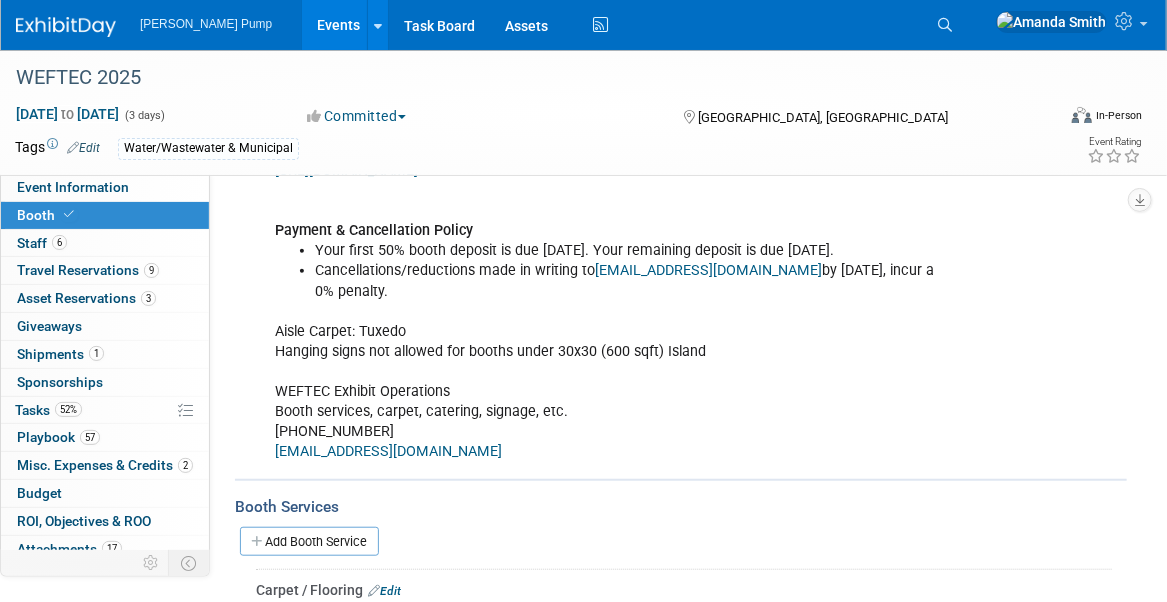 scroll, scrollTop: 400, scrollLeft: 0, axis: vertical 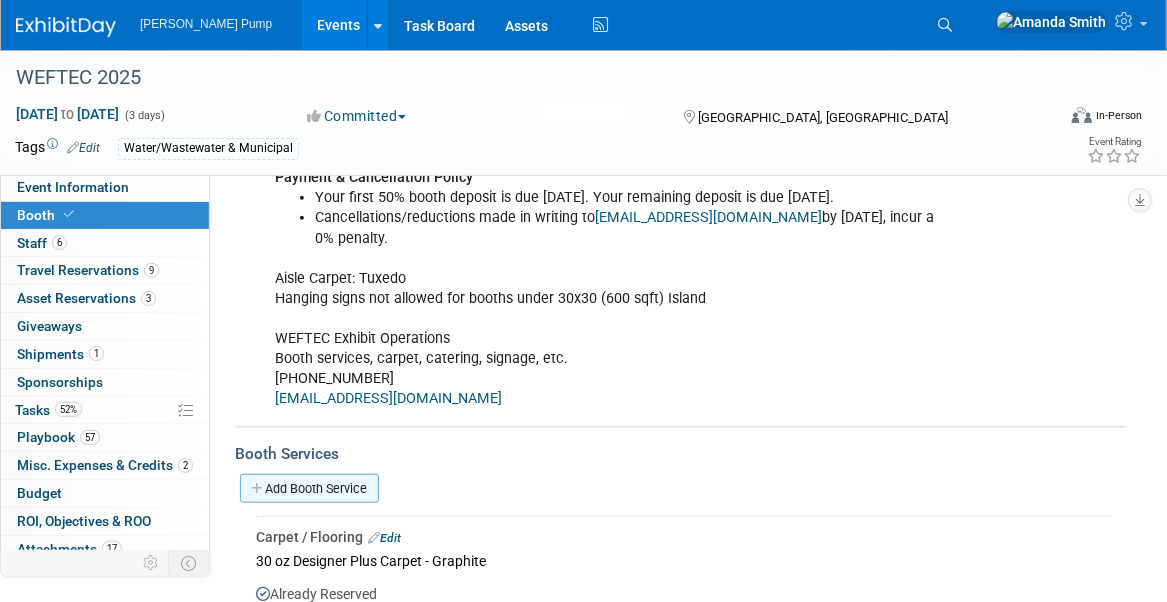 click on "Add Booth Service" at bounding box center [309, 488] 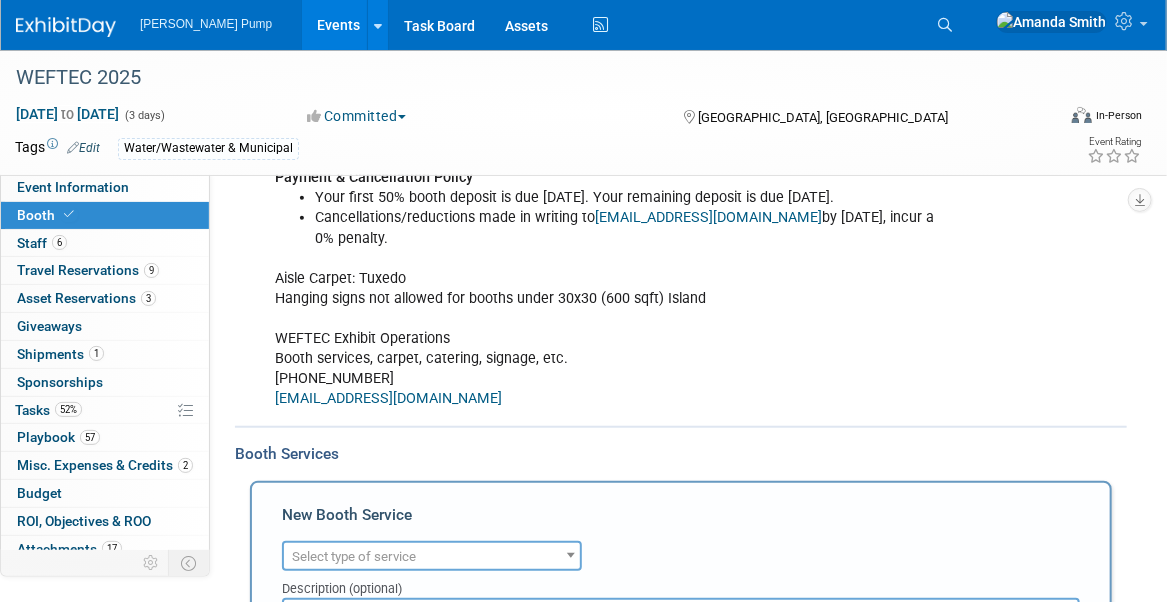scroll, scrollTop: 700, scrollLeft: 0, axis: vertical 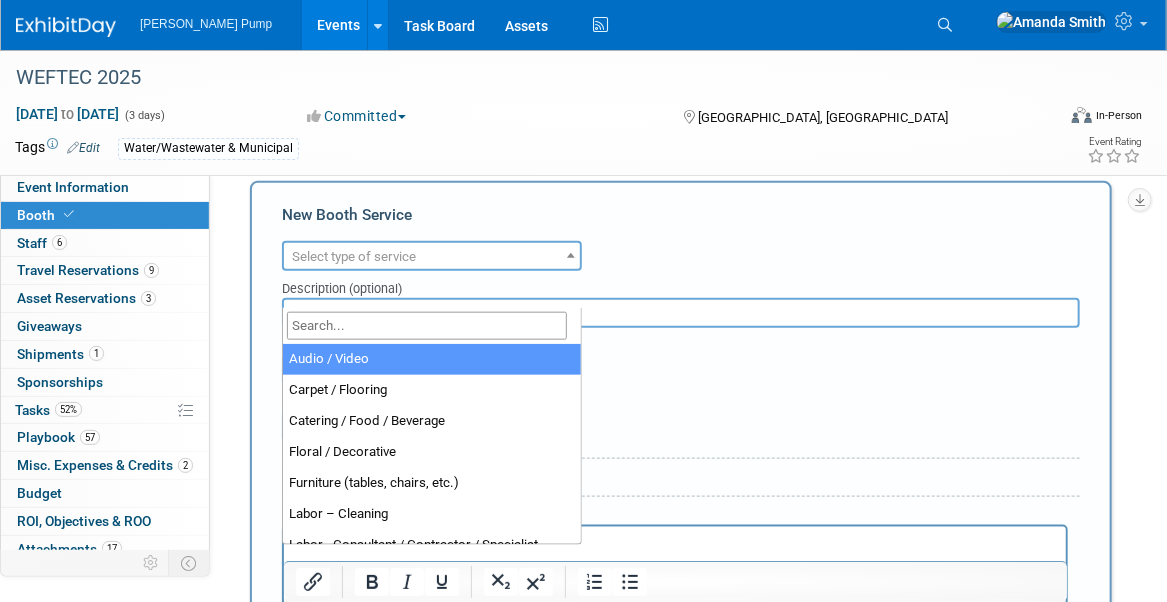 click on "Select type of service" at bounding box center (354, 256) 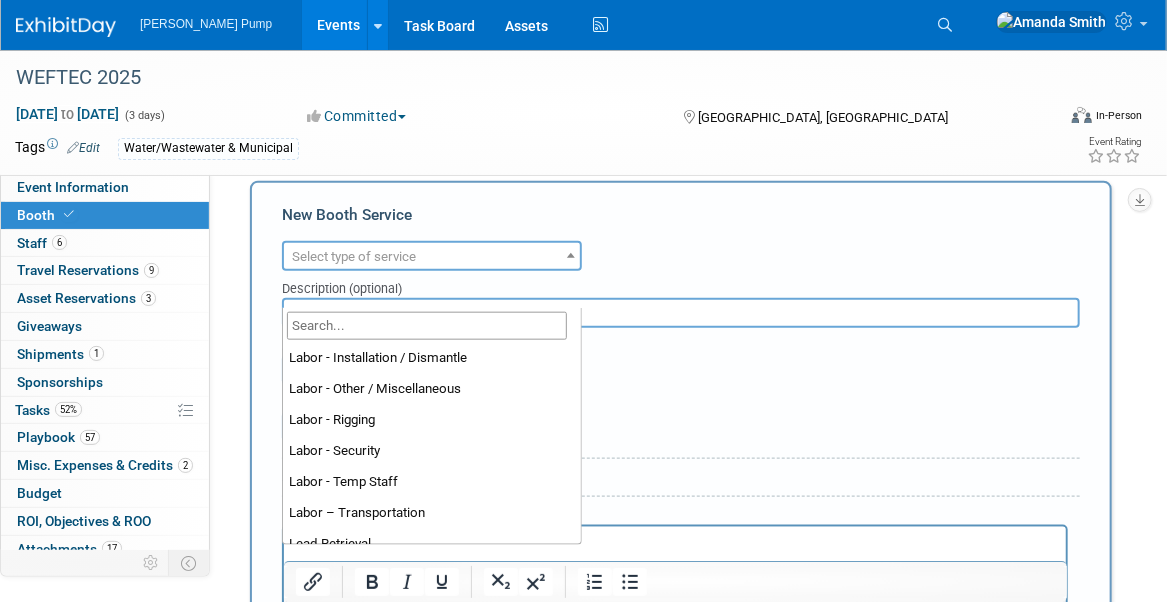 scroll, scrollTop: 300, scrollLeft: 0, axis: vertical 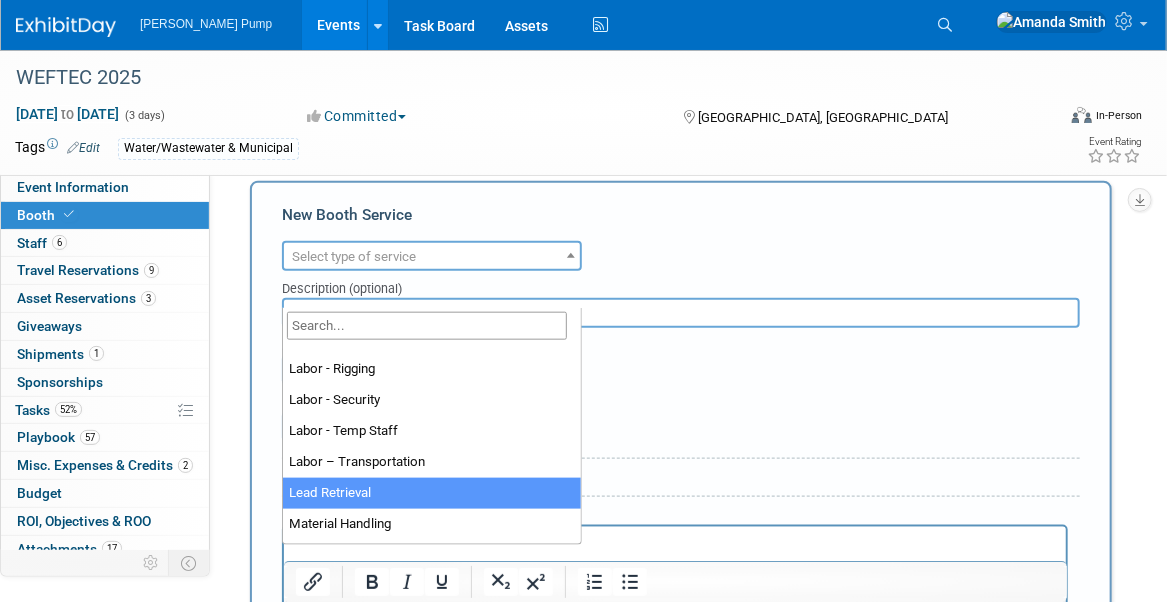 select on "7" 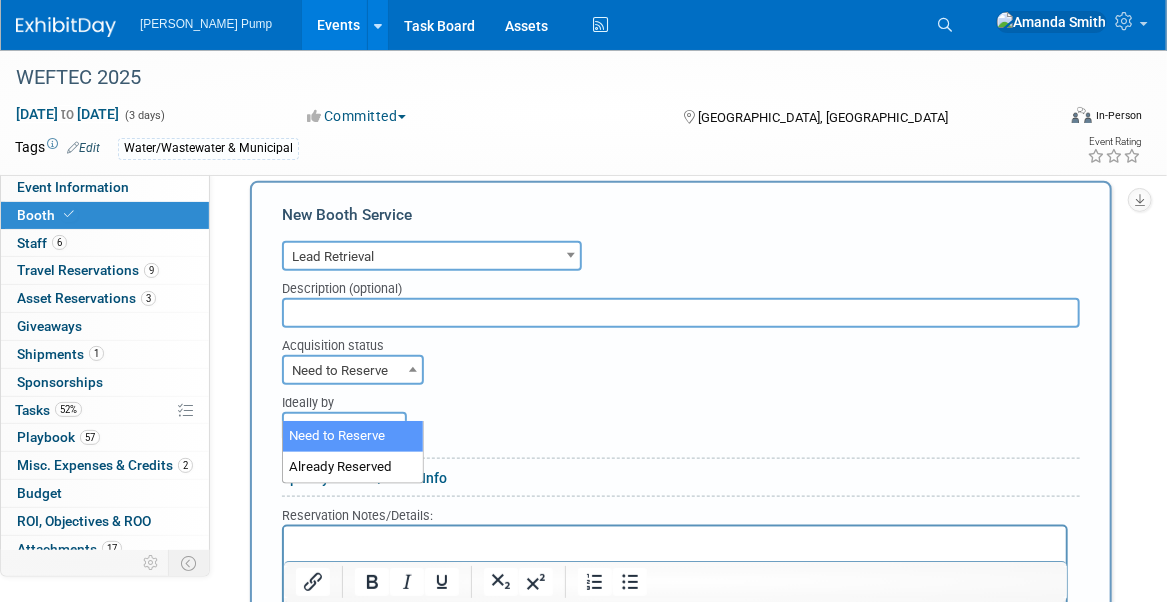 click on "Need to Reserve" at bounding box center [353, 371] 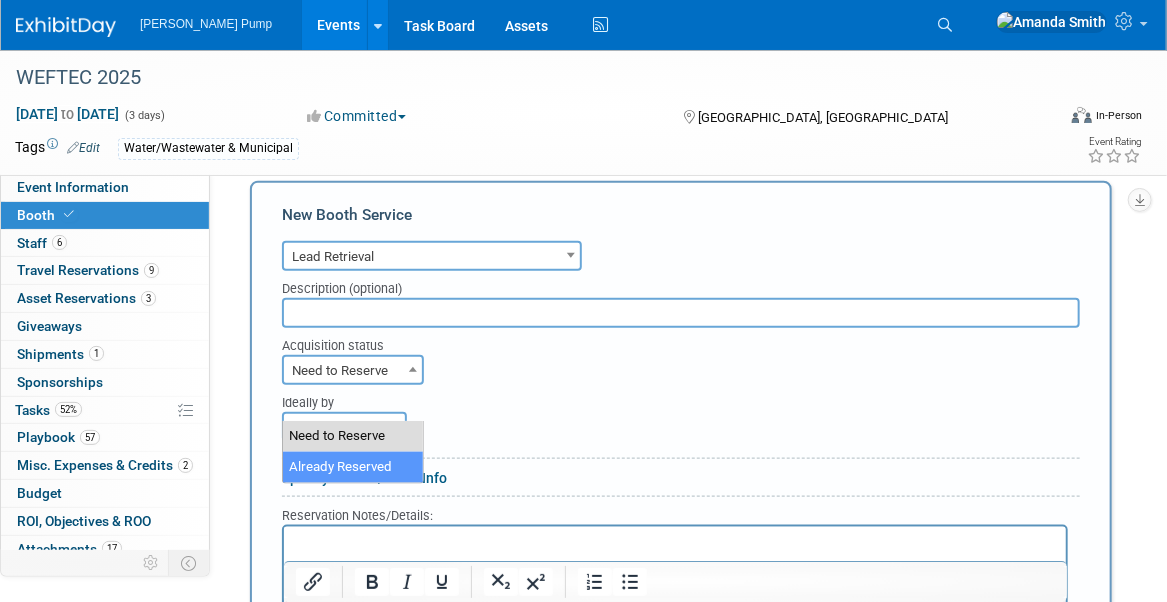 select on "2" 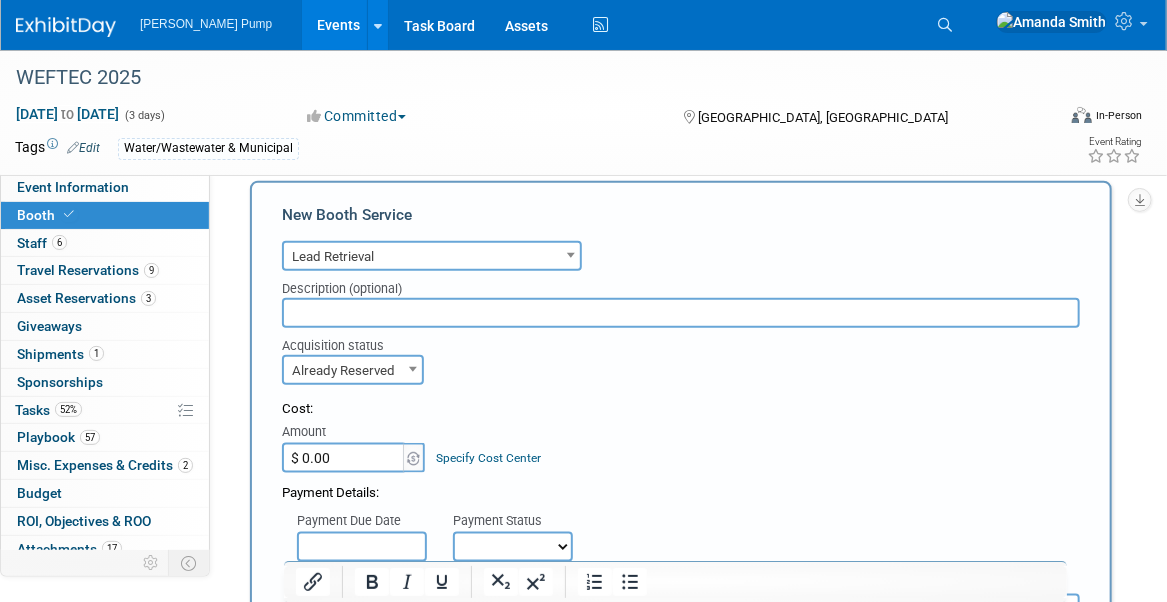 click on "$ 0.00" at bounding box center (344, 458) 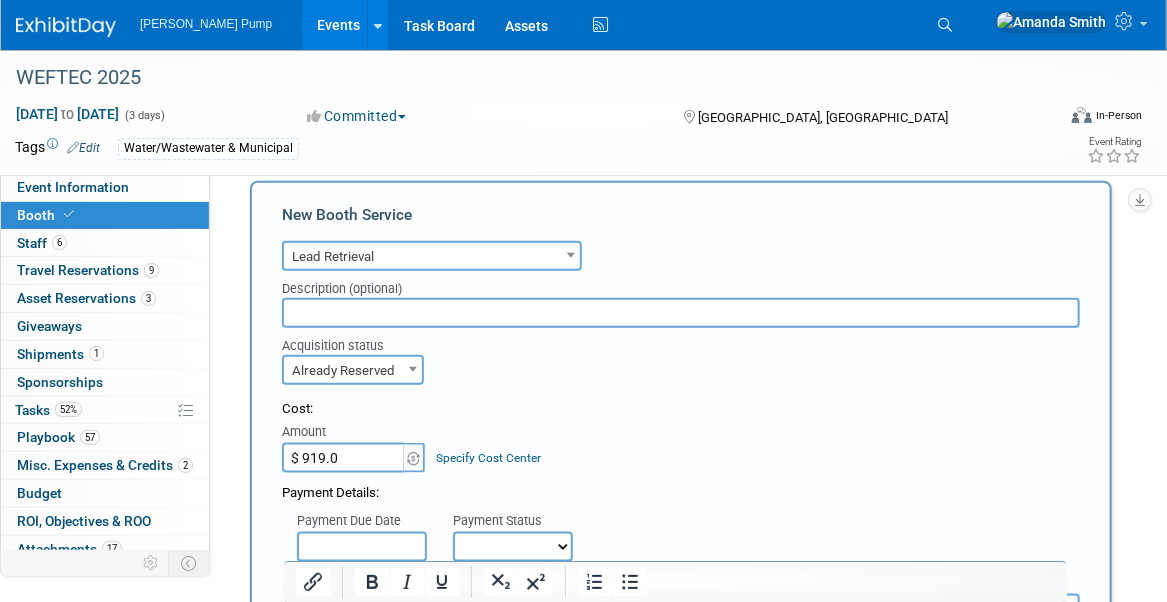 type on "$ 919.08" 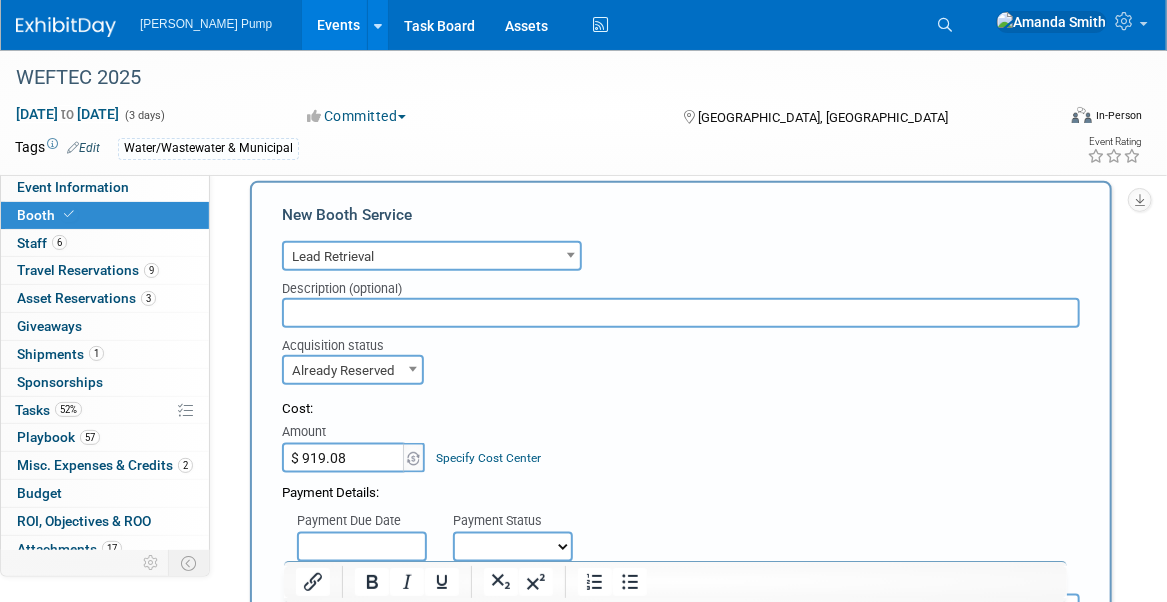 click on "Cost:" at bounding box center (681, 409) 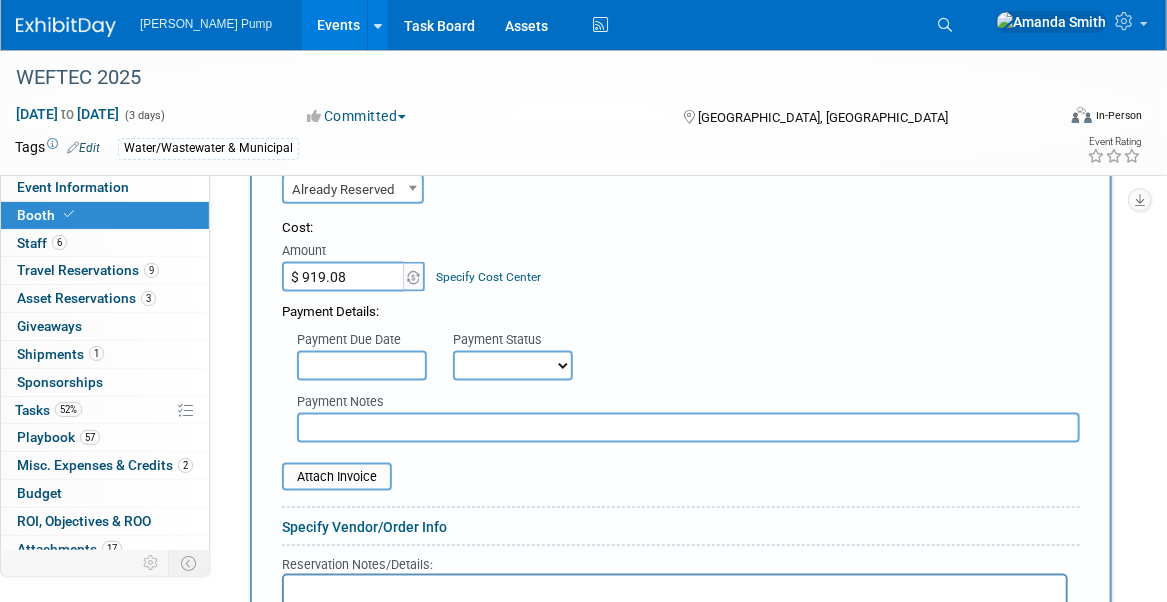 scroll, scrollTop: 900, scrollLeft: 0, axis: vertical 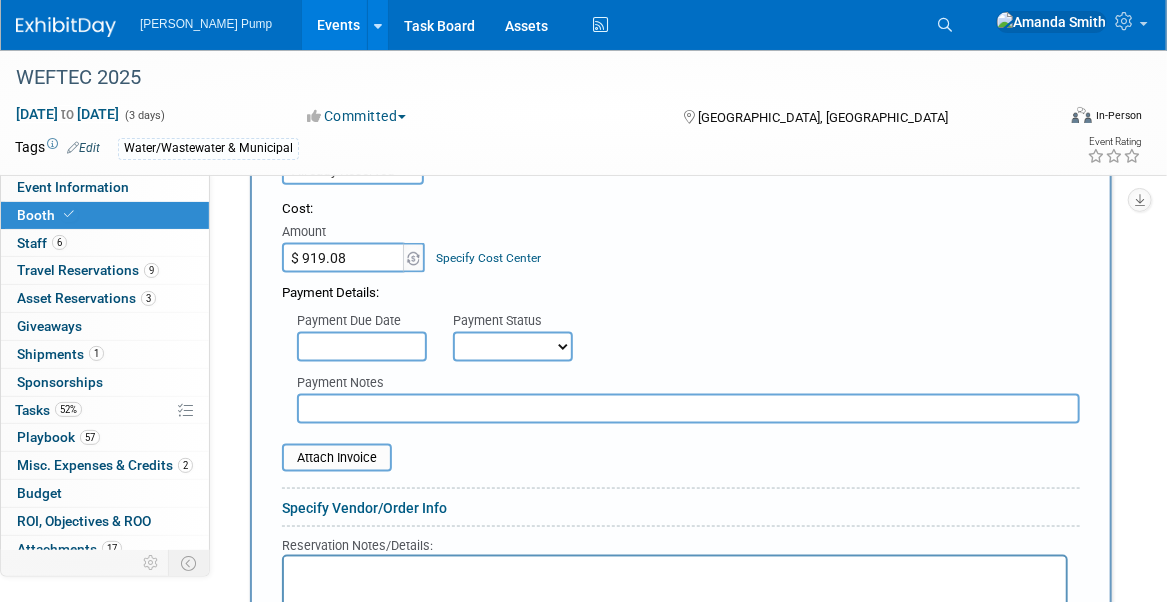 click on "Not Paid Yet
Partially Paid
Paid in Full" at bounding box center [513, 347] 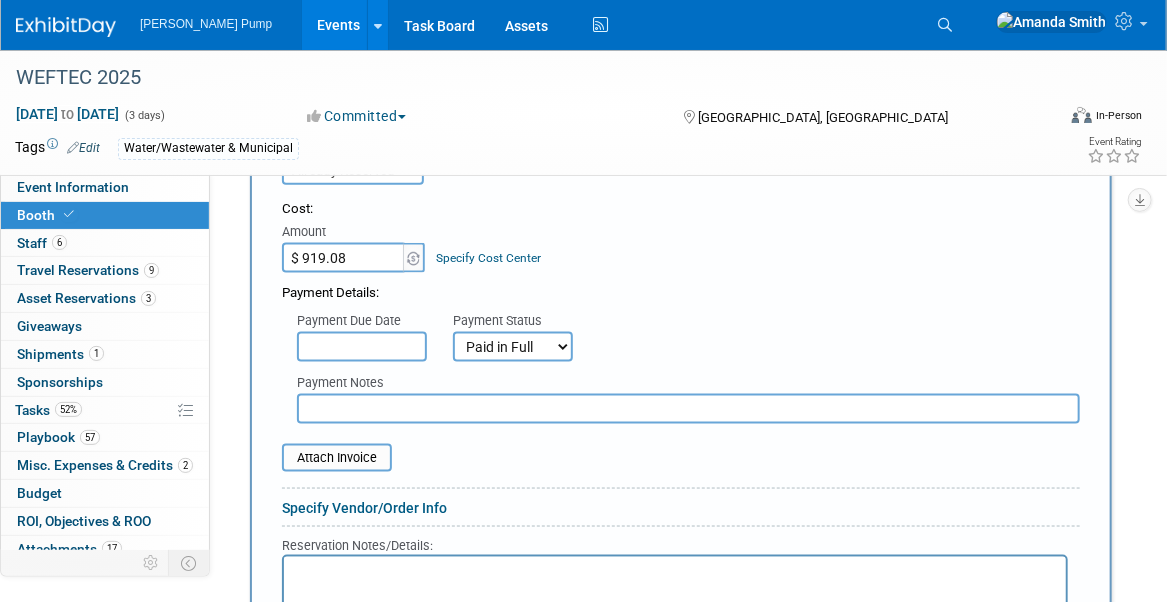 click on "Not Paid Yet
Partially Paid
Paid in Full" at bounding box center (513, 347) 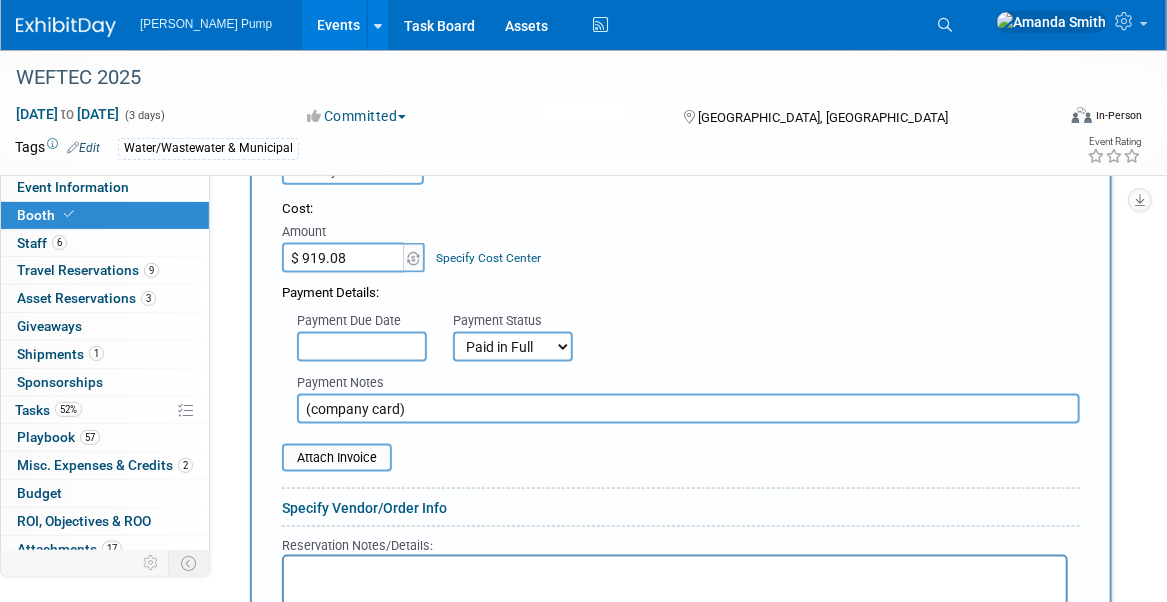 type on "(company card)" 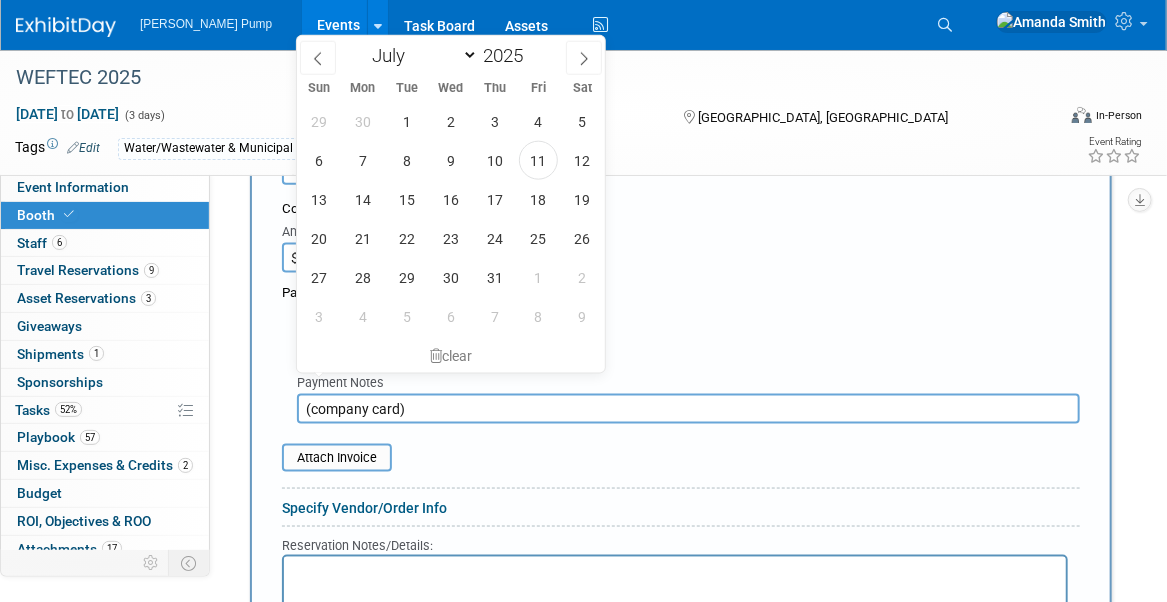 click at bounding box center [362, 347] 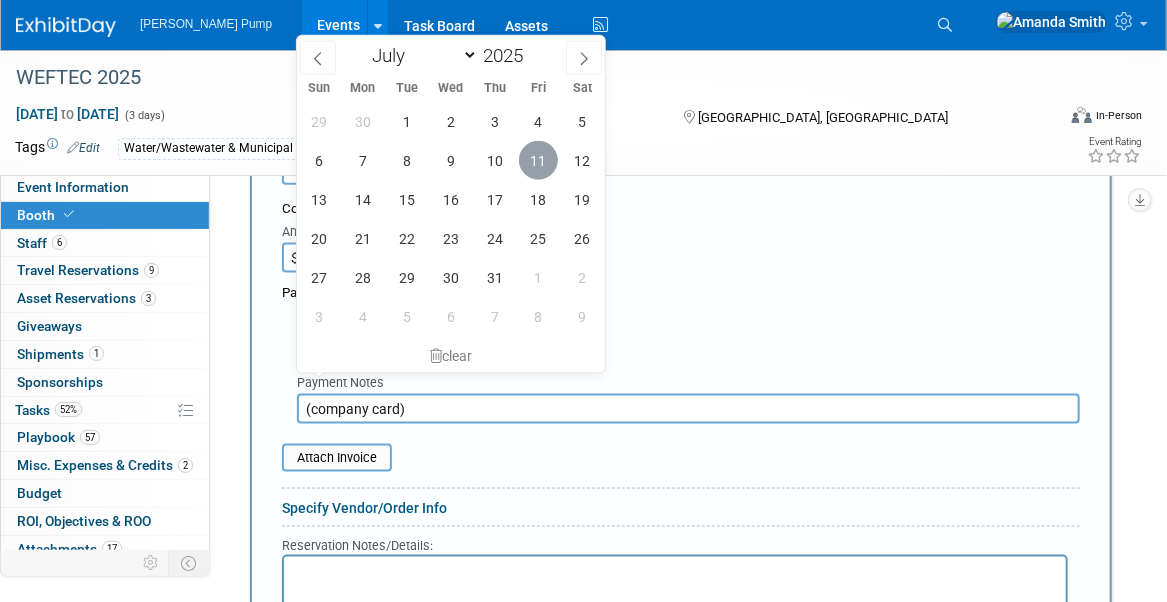 click on "11" at bounding box center [538, 160] 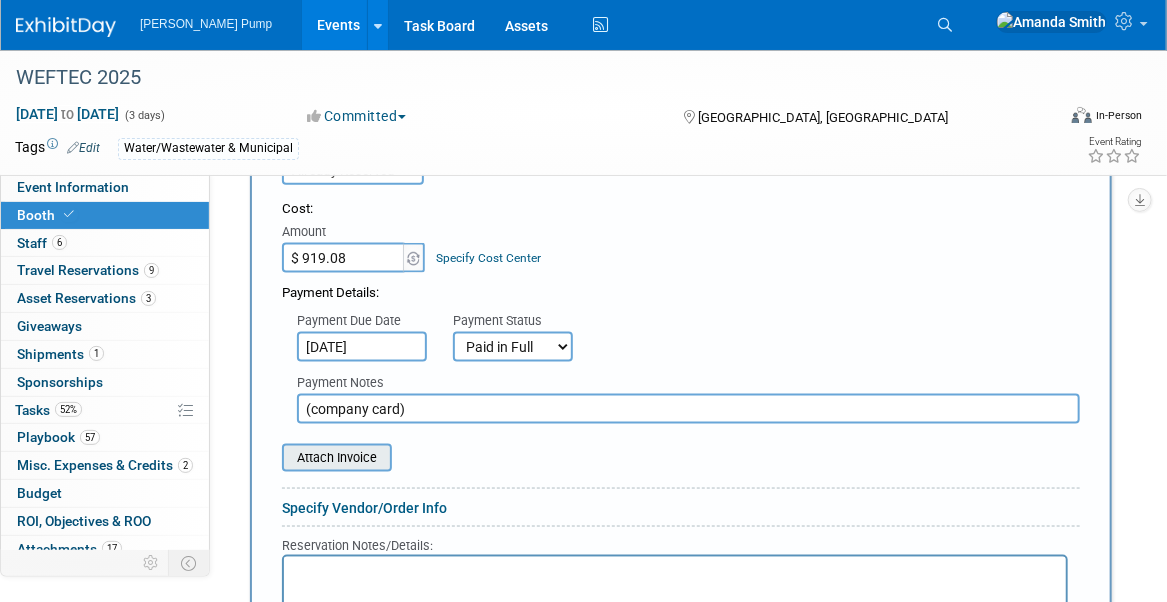 click at bounding box center (271, 458) 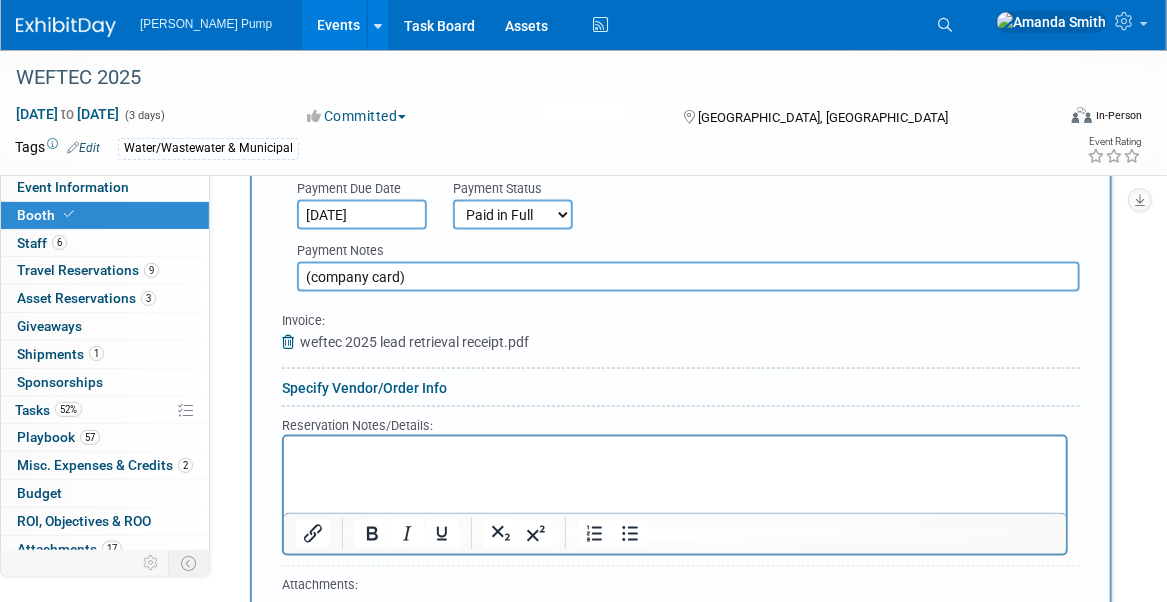 scroll, scrollTop: 1200, scrollLeft: 0, axis: vertical 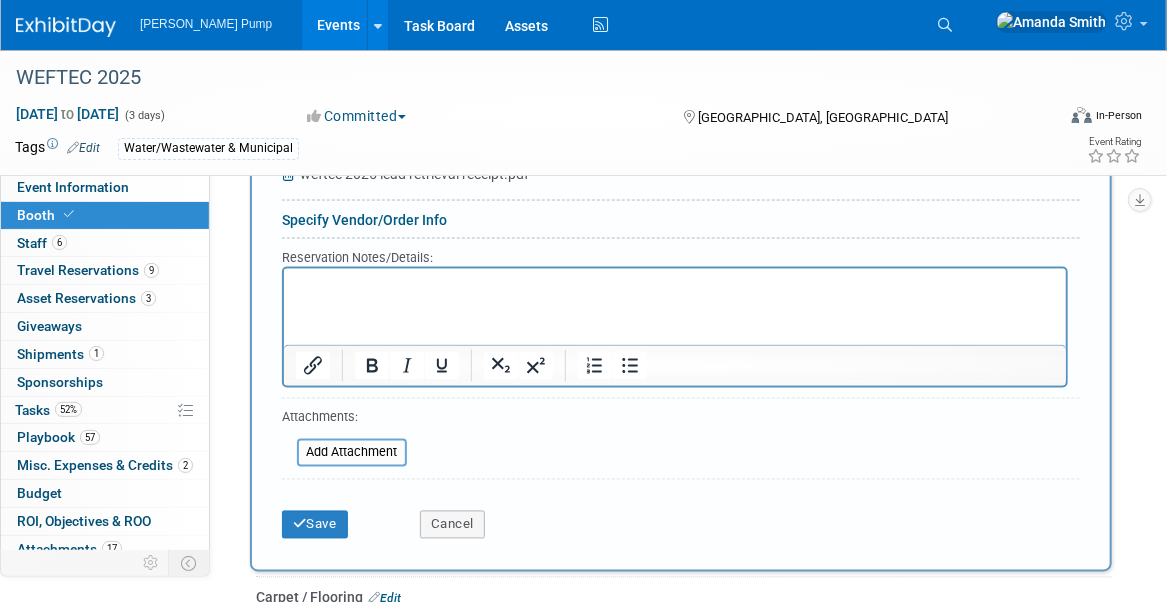 click on "Specify Vendor/Order Info" at bounding box center [364, 220] 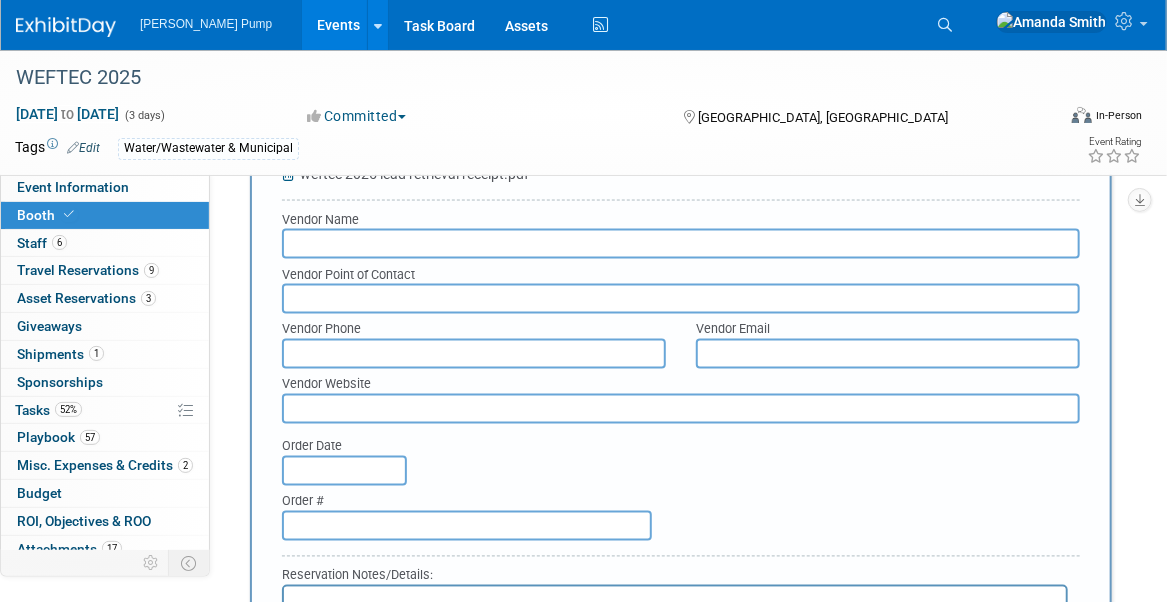 click at bounding box center [681, 244] 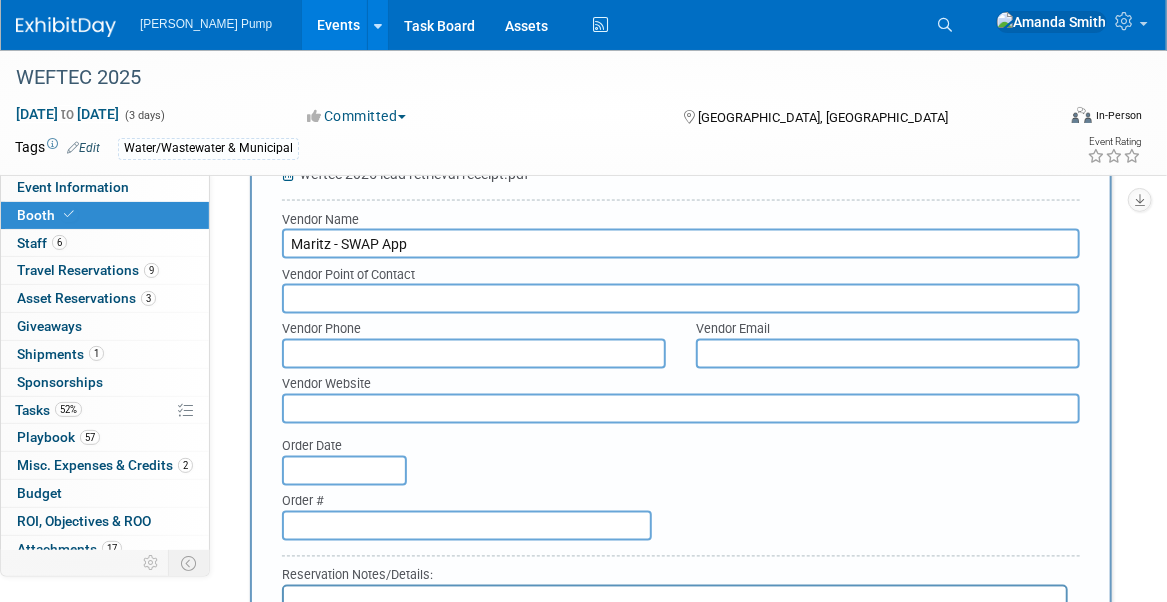 type on "Maritz - SWAP App" 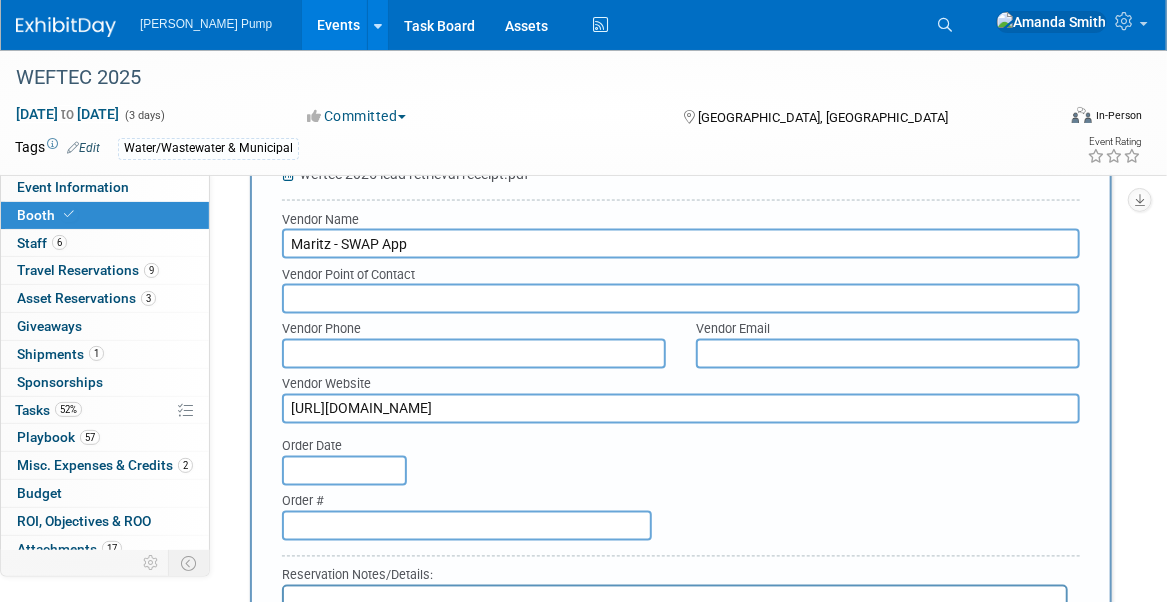 type on "[URL][DOMAIN_NAME]" 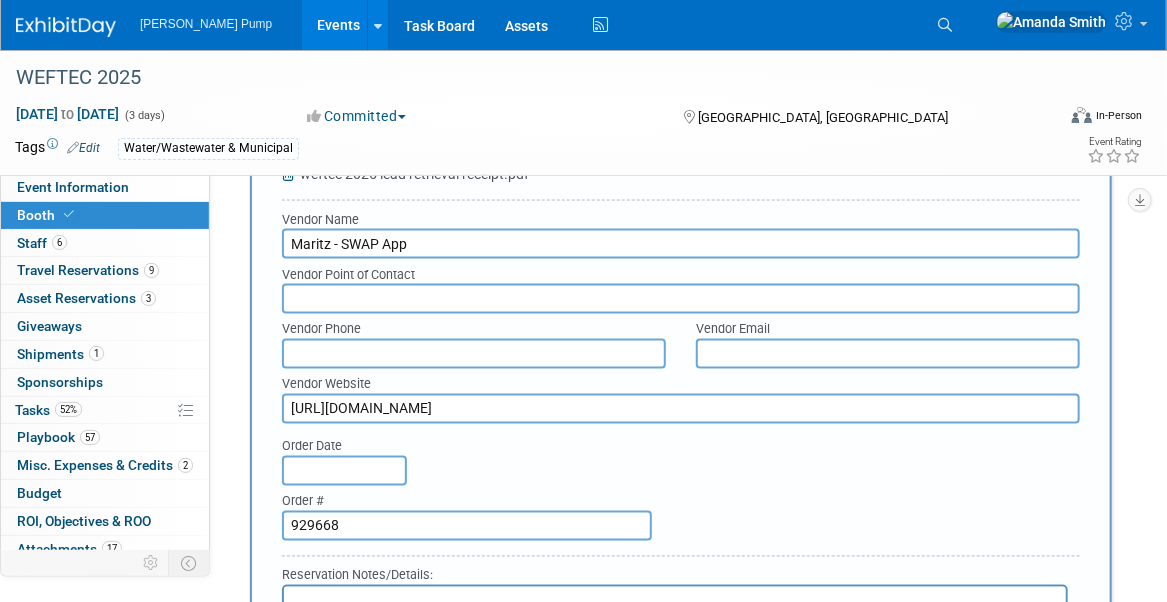 click on "929668" at bounding box center (467, 526) 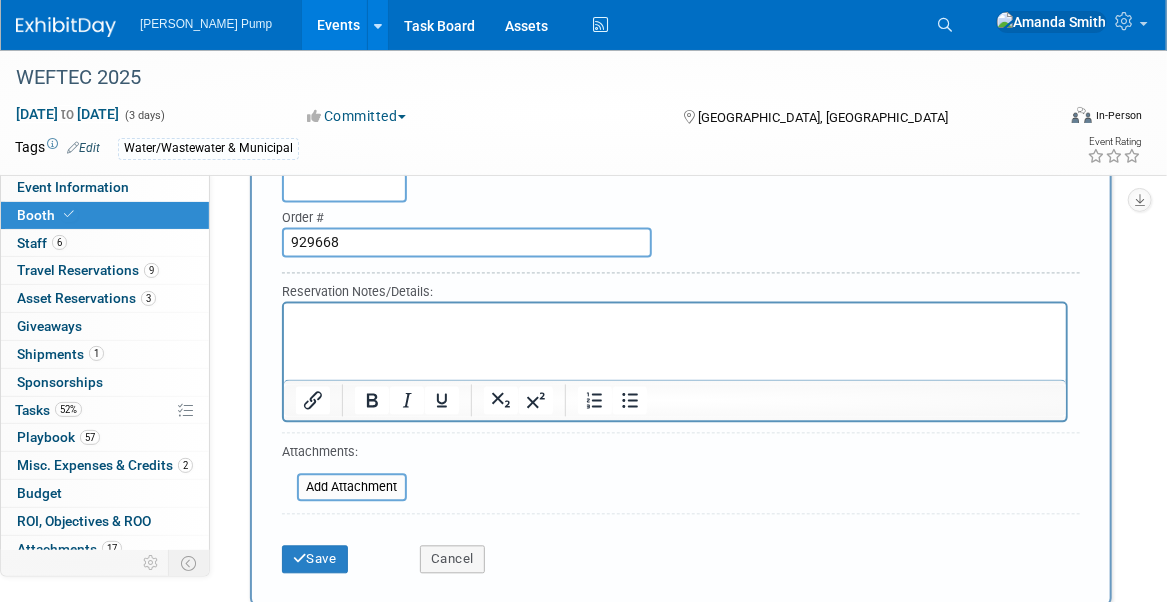 scroll, scrollTop: 1500, scrollLeft: 0, axis: vertical 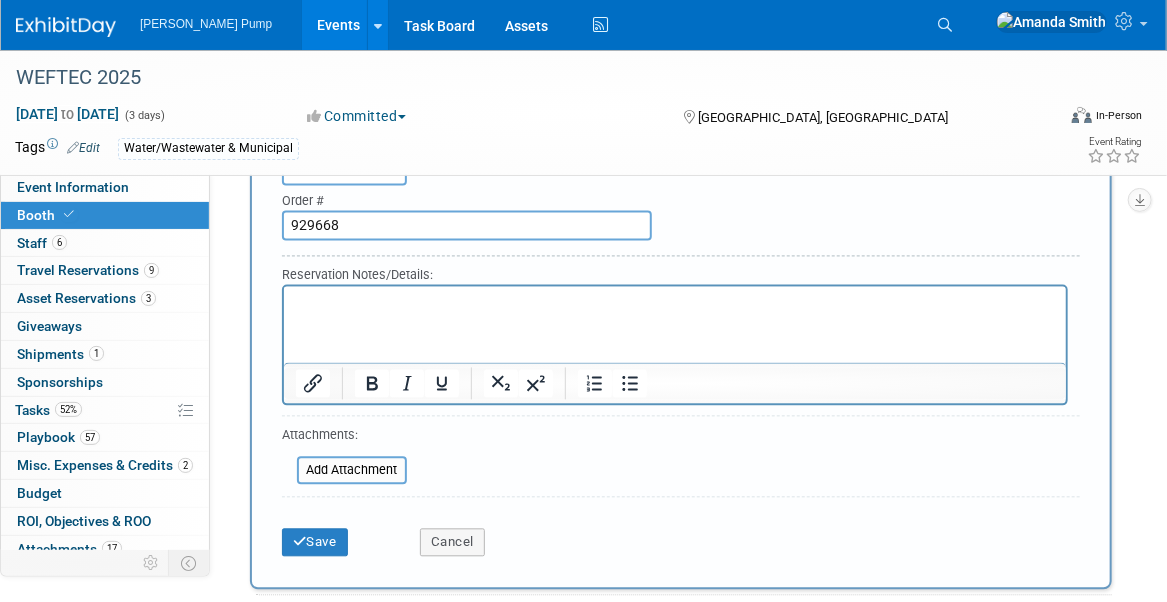 click at bounding box center (674, 303) 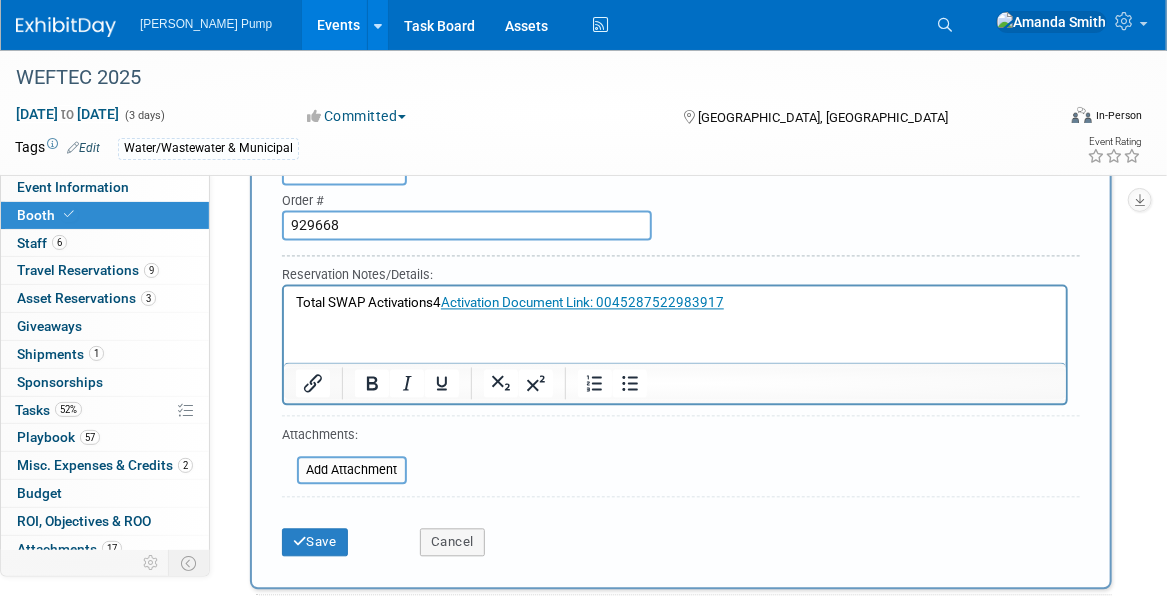 click on "Total SWAP Activations4 Activation Document Link: 0045287522983917" at bounding box center (674, 303) 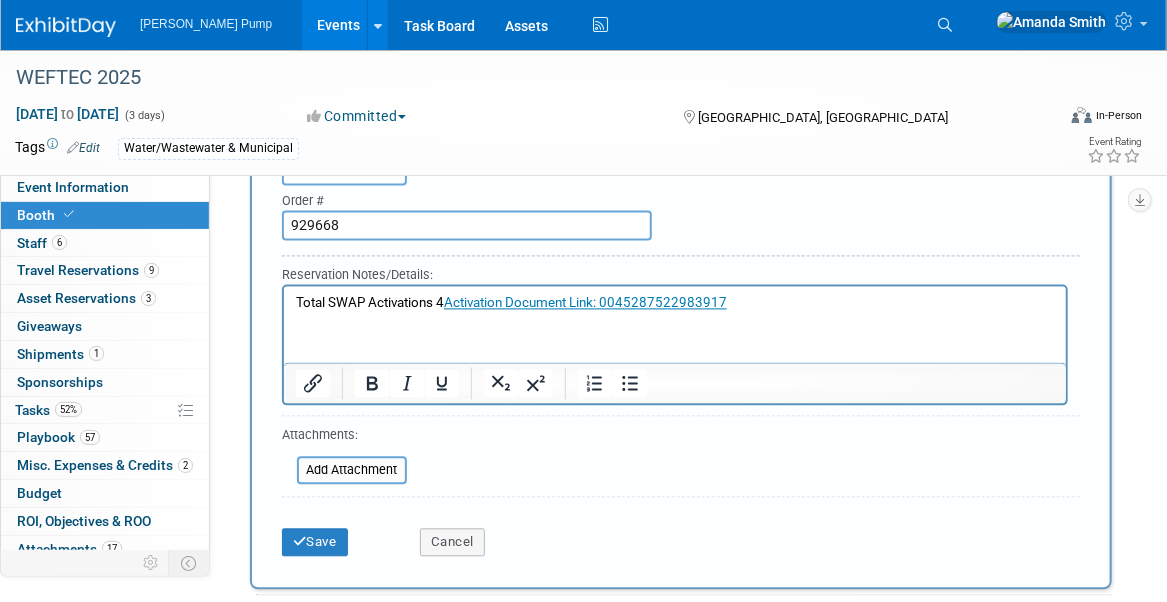 click on "Total SWAP Activations 4 Activation Document Link: 0045287522983917" at bounding box center [674, 303] 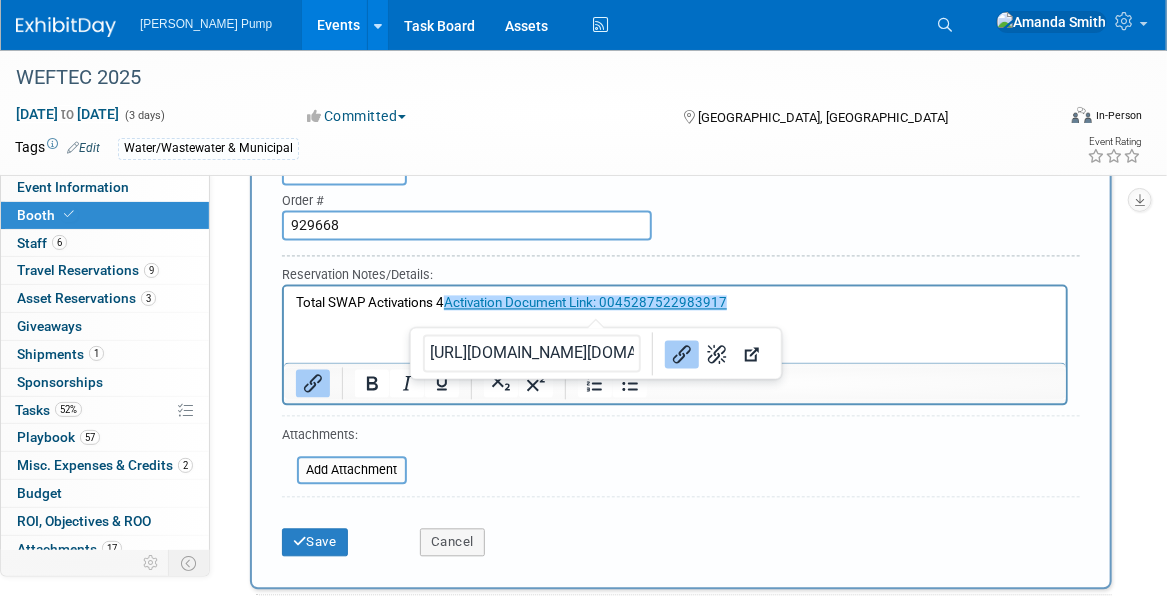 click on "Total SWAP Activations 4  Activation Document Link: 0045287522983917" at bounding box center (674, 299) 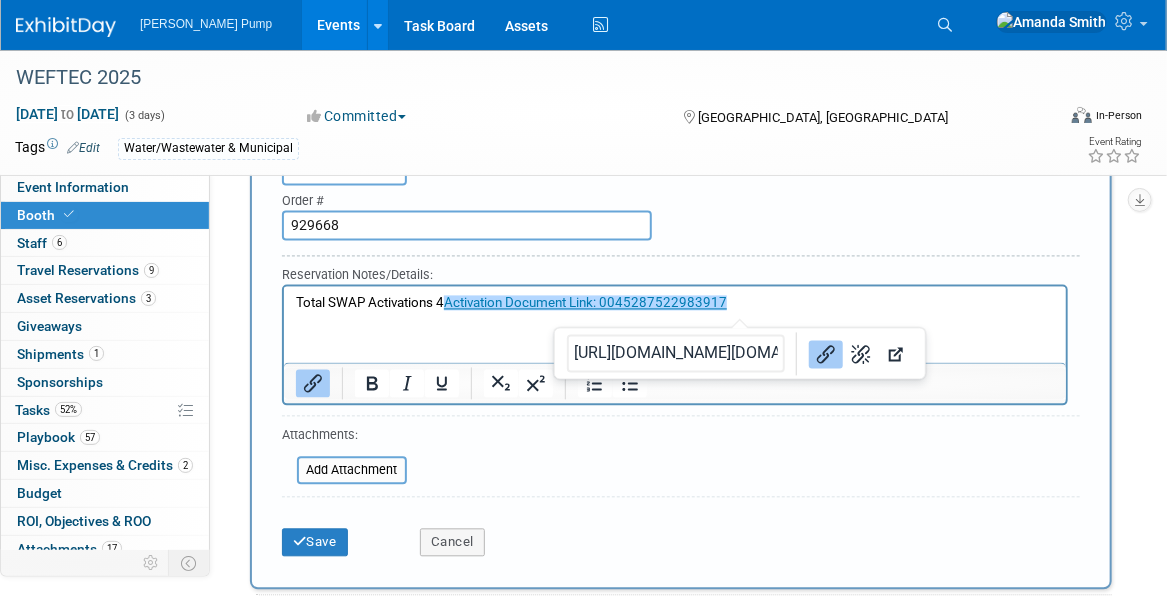click on "Total SWAP Activations 4  Activation Document Link: 0045287522983917﻿" at bounding box center (674, 303) 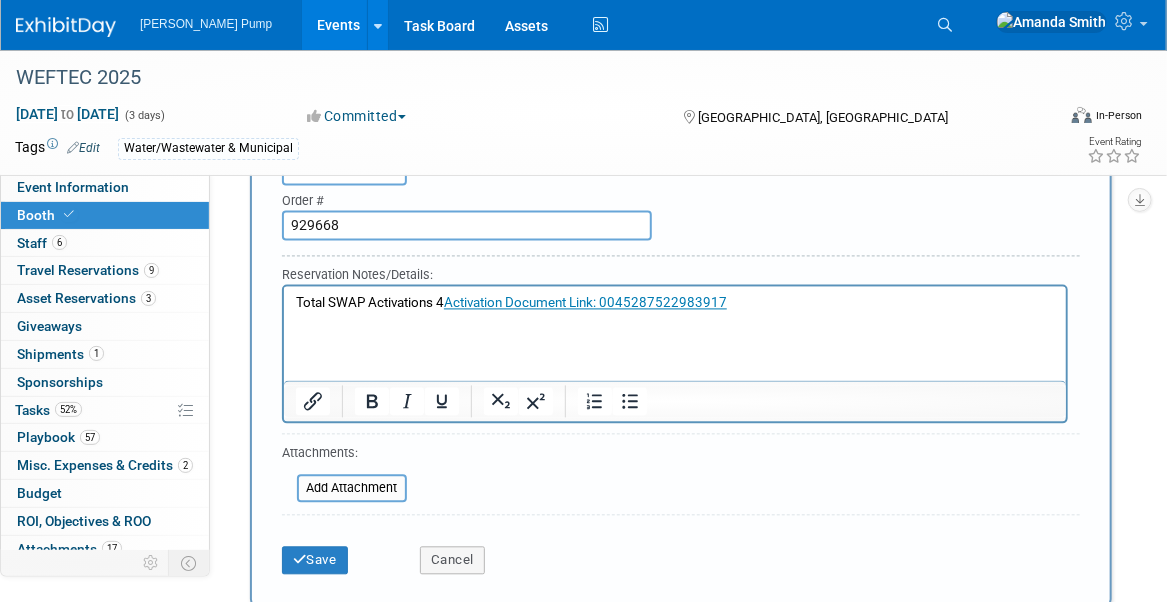 click at bounding box center [674, 322] 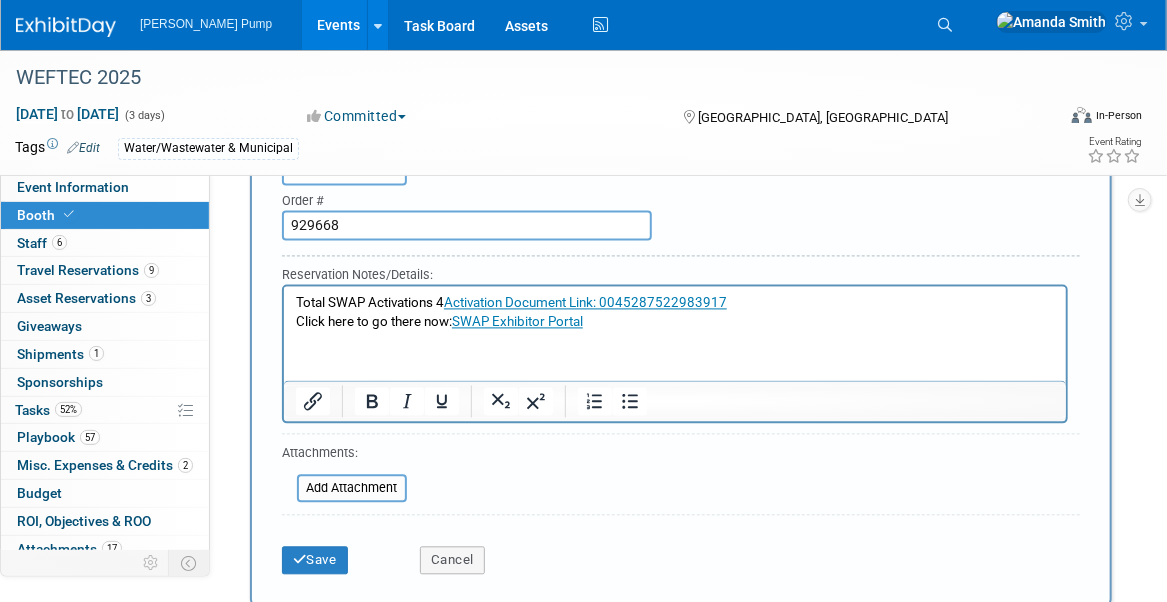 click on "Total SWAP Activations 4  Activation Document Link: 0045287522983917 Click here to go there now:  SWAP Exhibitor Portal" at bounding box center [674, 308] 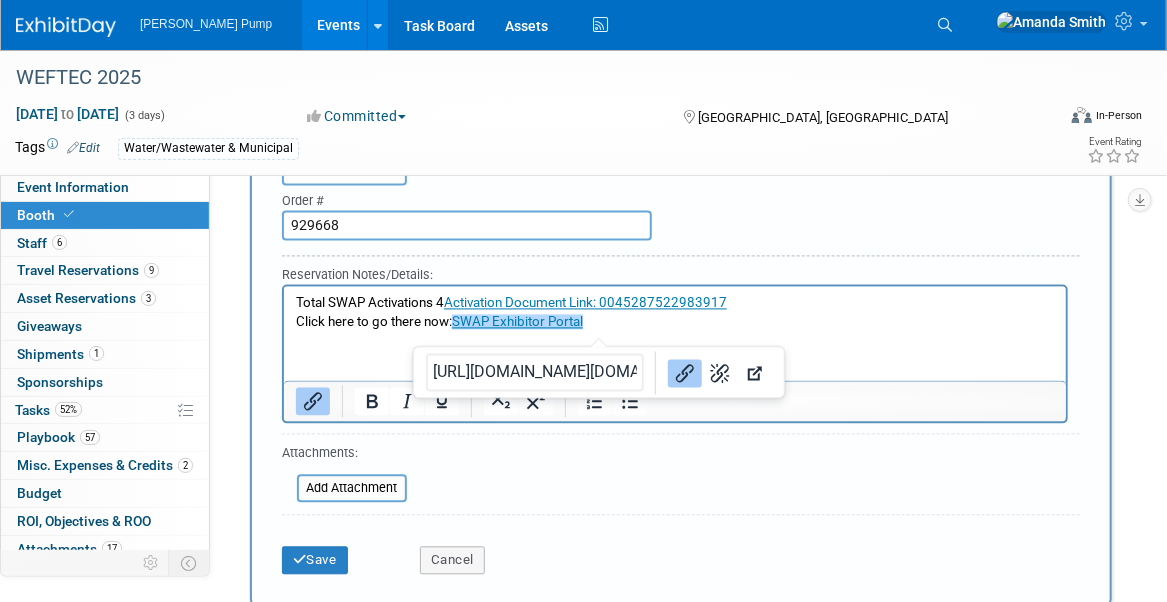 scroll, scrollTop: 1600, scrollLeft: 0, axis: vertical 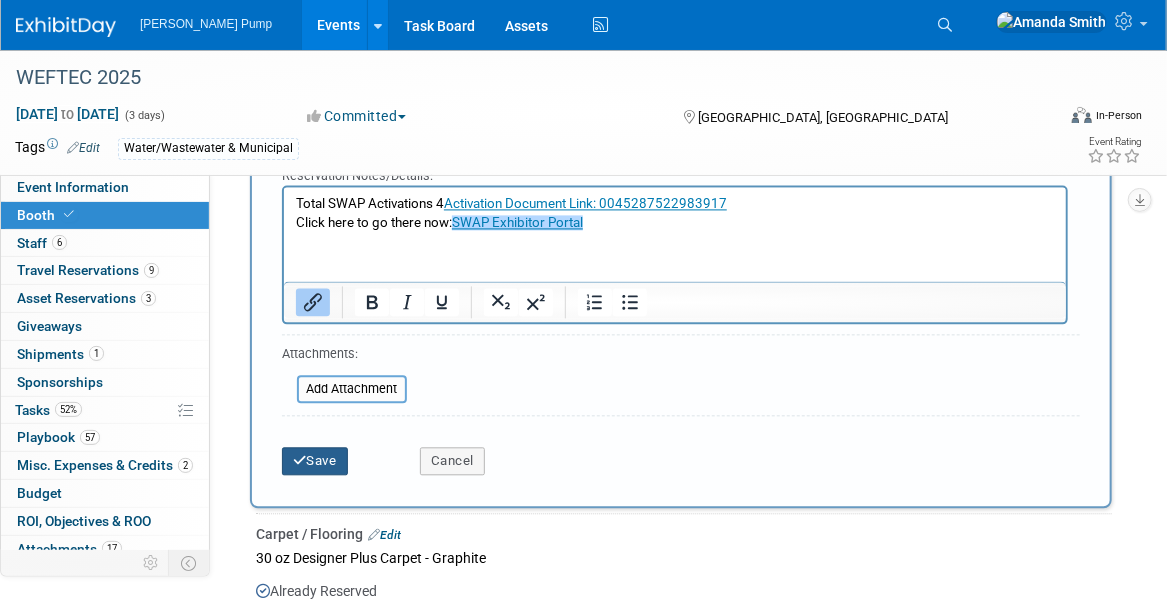 click on "Save" at bounding box center (315, 461) 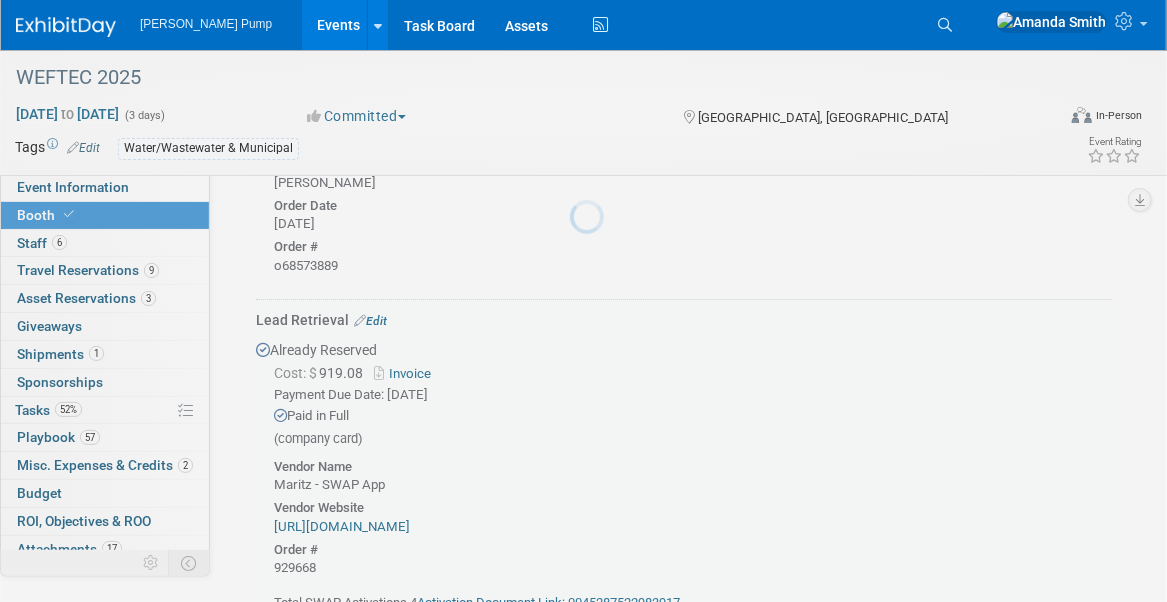 scroll, scrollTop: 2634, scrollLeft: 0, axis: vertical 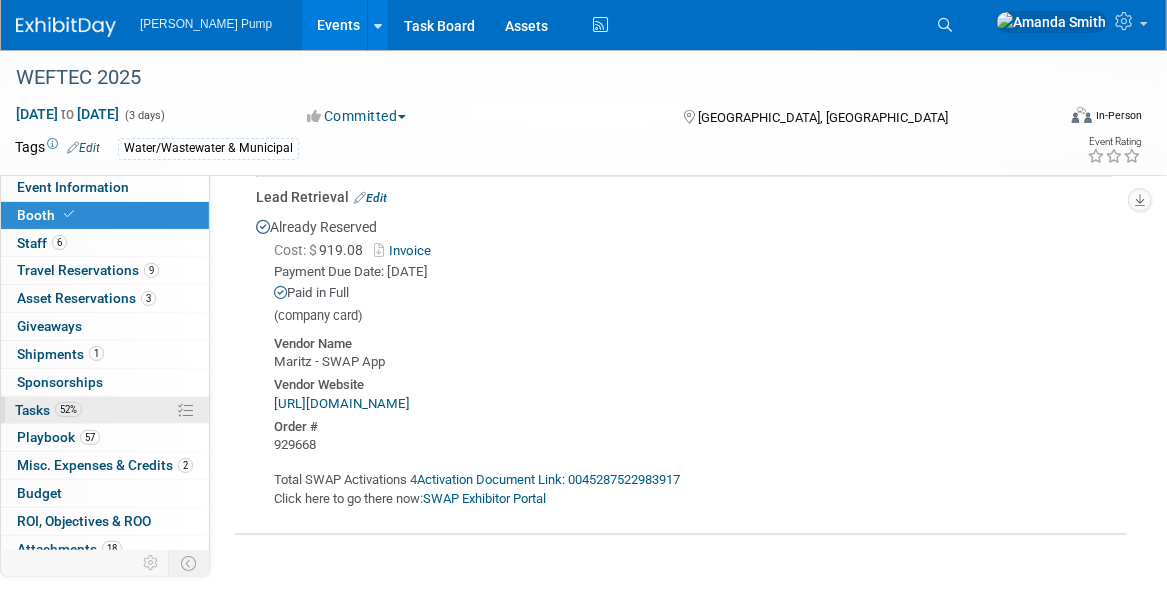 click on "Tasks 52%" at bounding box center [48, 410] 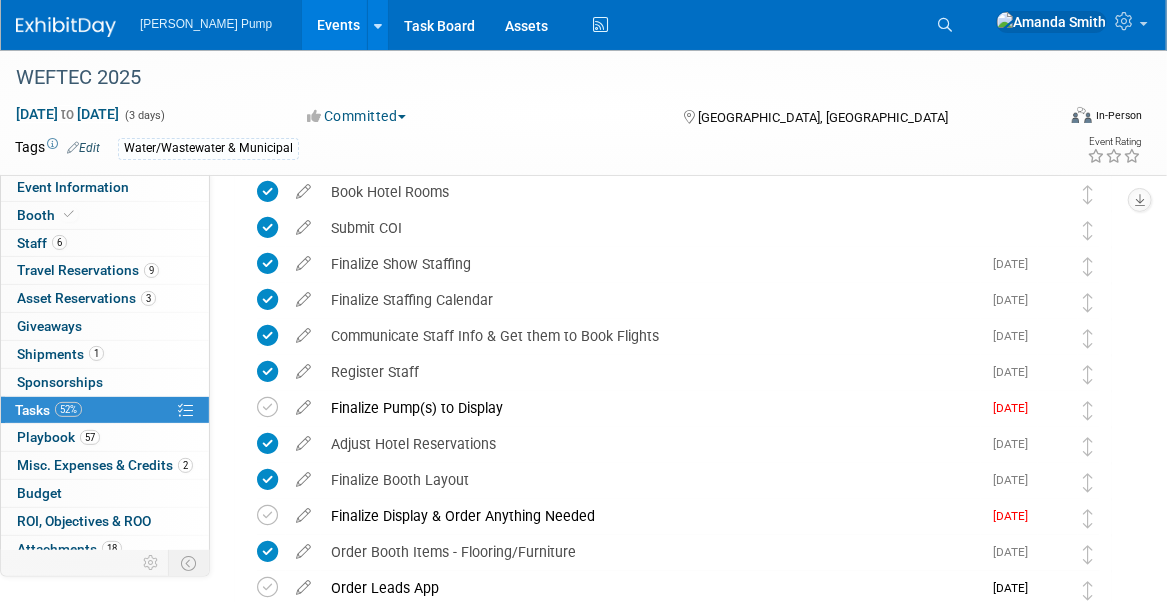 scroll, scrollTop: 400, scrollLeft: 0, axis: vertical 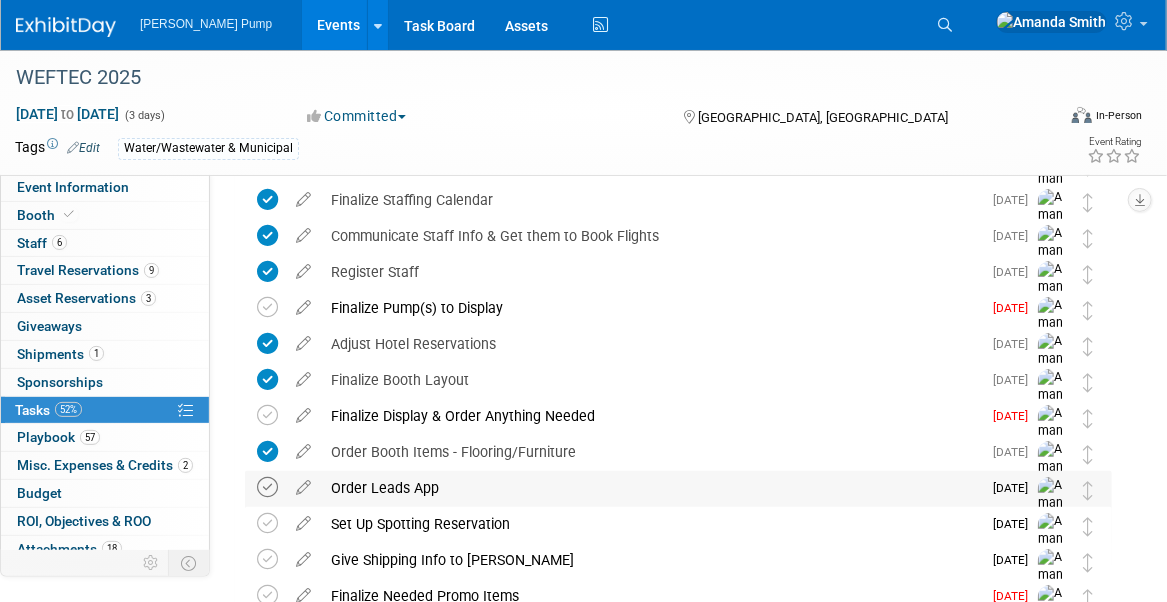 click at bounding box center (267, 487) 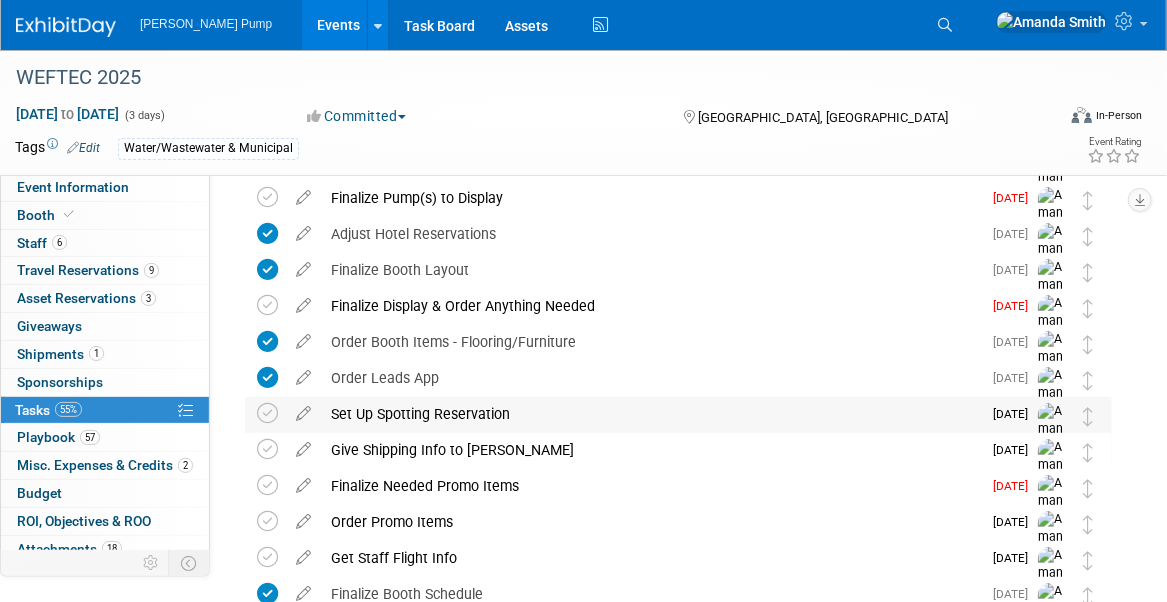 scroll, scrollTop: 600, scrollLeft: 0, axis: vertical 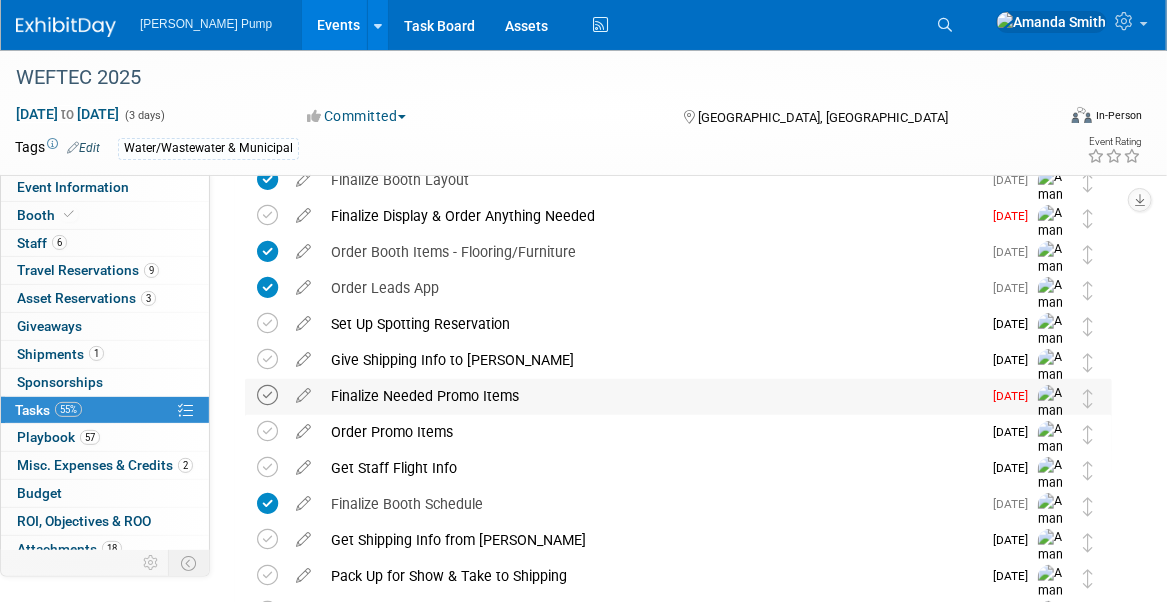 click at bounding box center [267, 395] 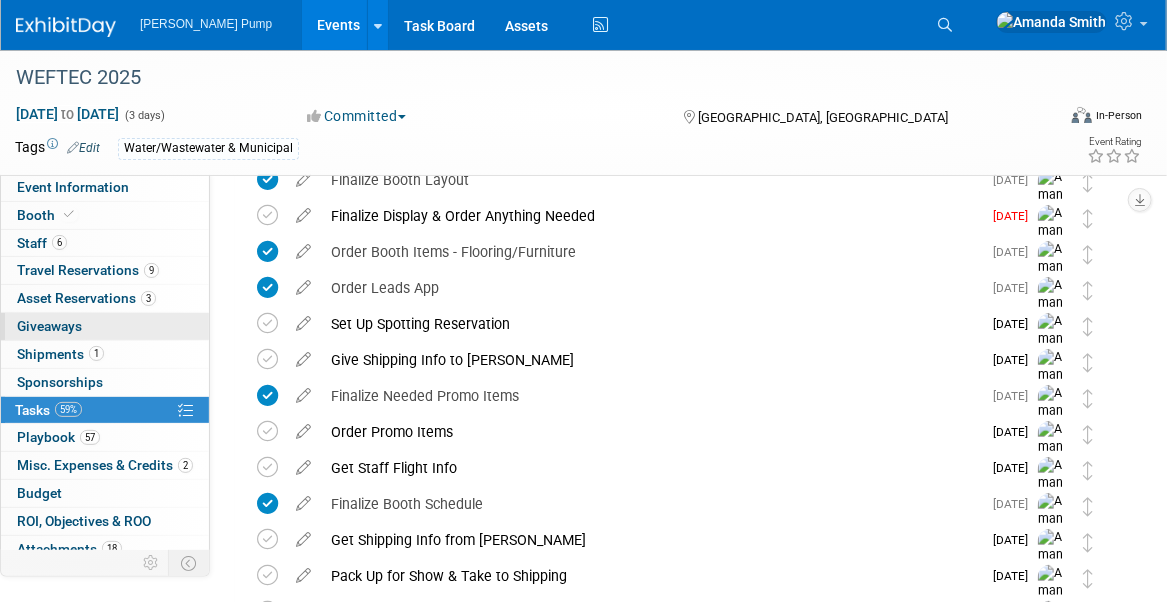 click on "Giveaways 0" at bounding box center (49, 326) 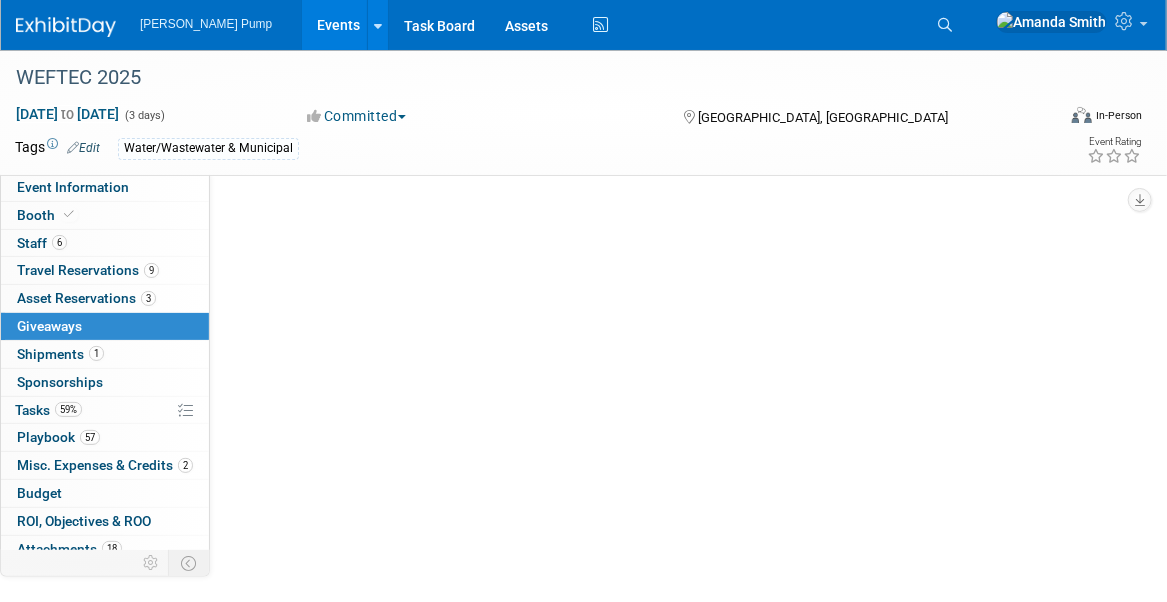 scroll, scrollTop: 0, scrollLeft: 0, axis: both 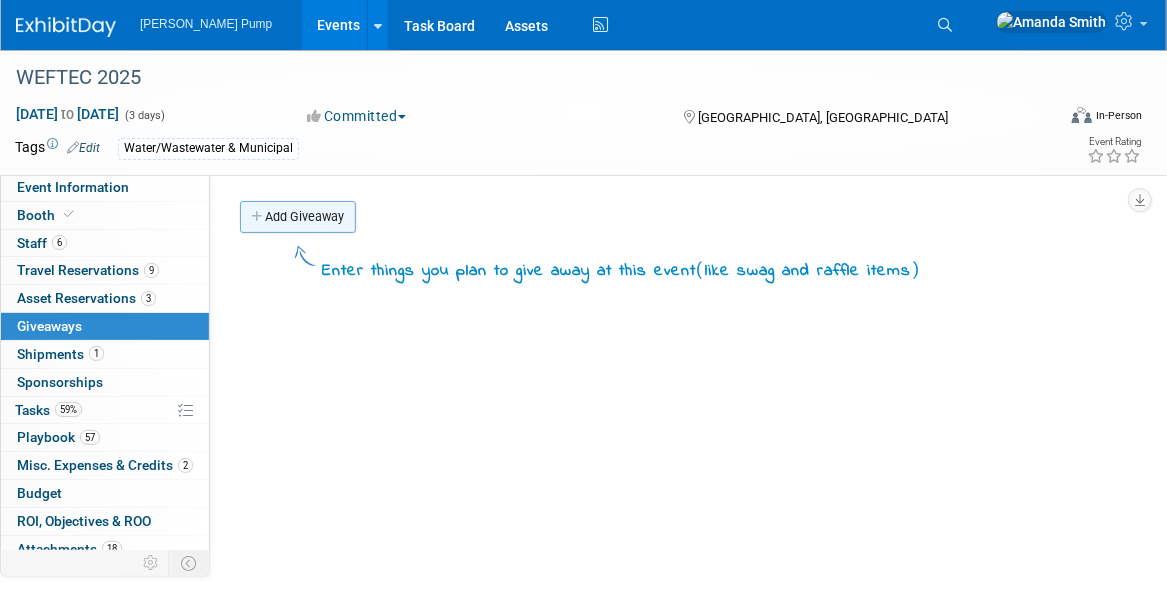 click on "Add Giveaway" at bounding box center [298, 217] 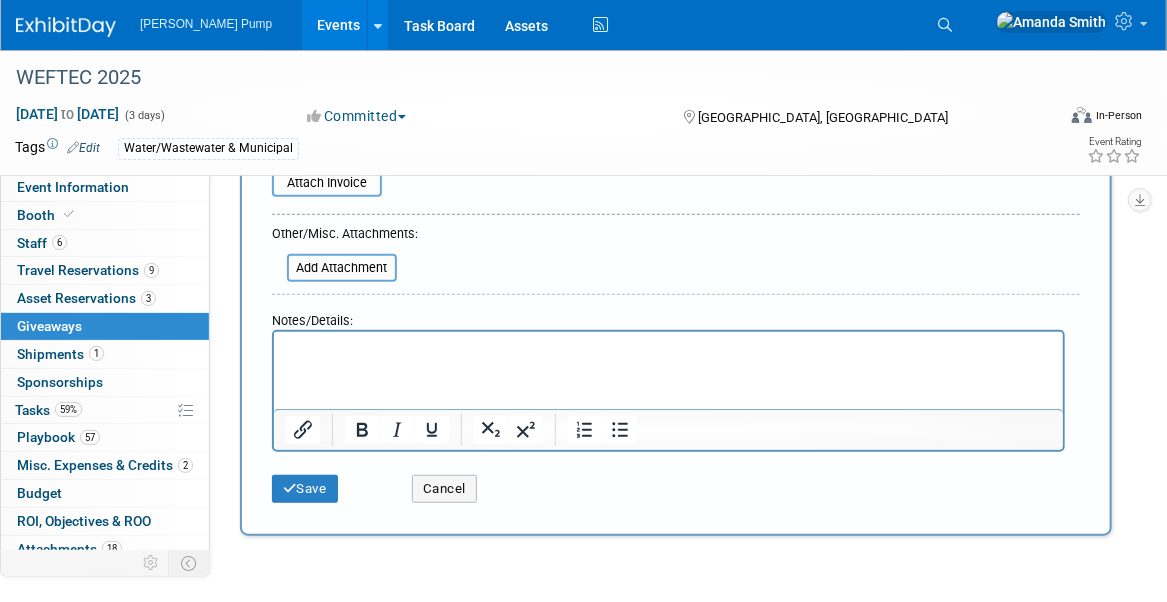 scroll, scrollTop: 400, scrollLeft: 0, axis: vertical 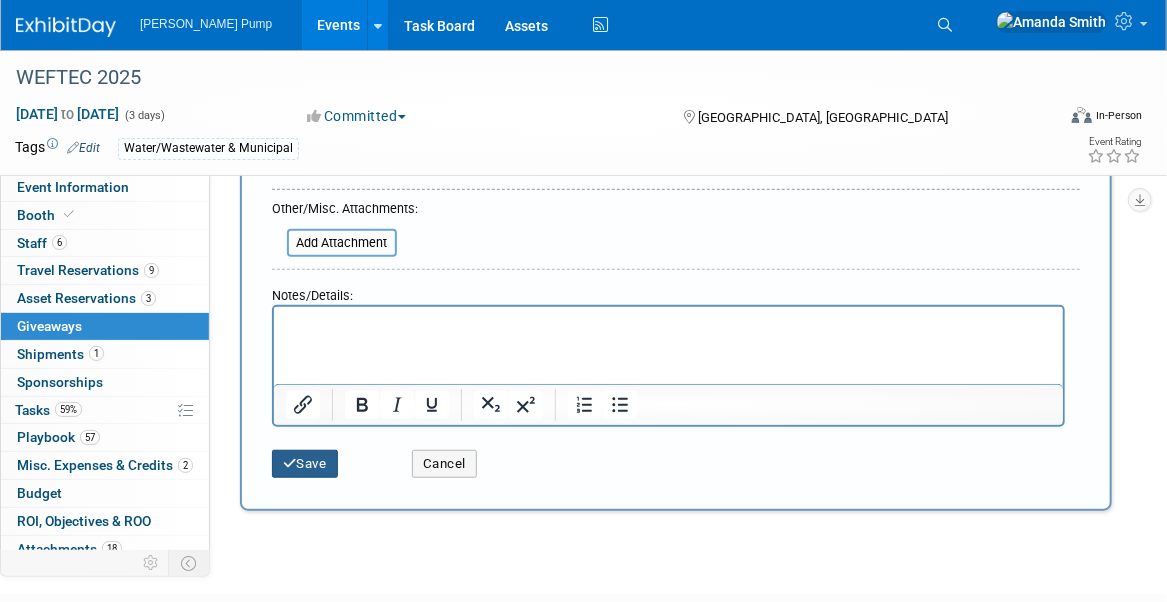 type on "[PERSON_NAME] Hats x75" 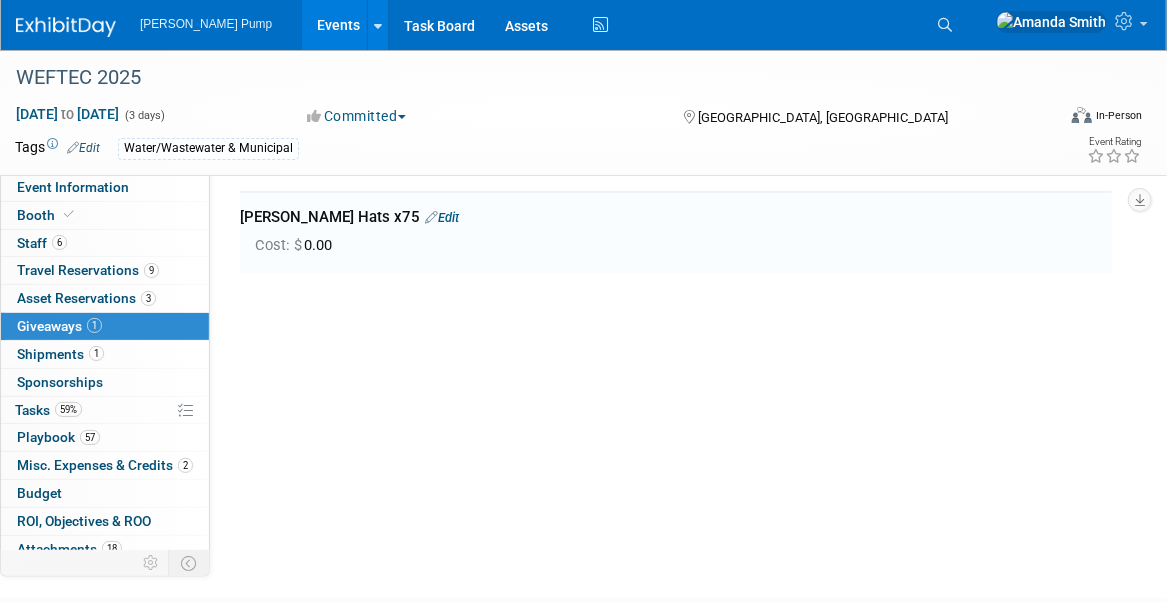 scroll, scrollTop: 43, scrollLeft: 0, axis: vertical 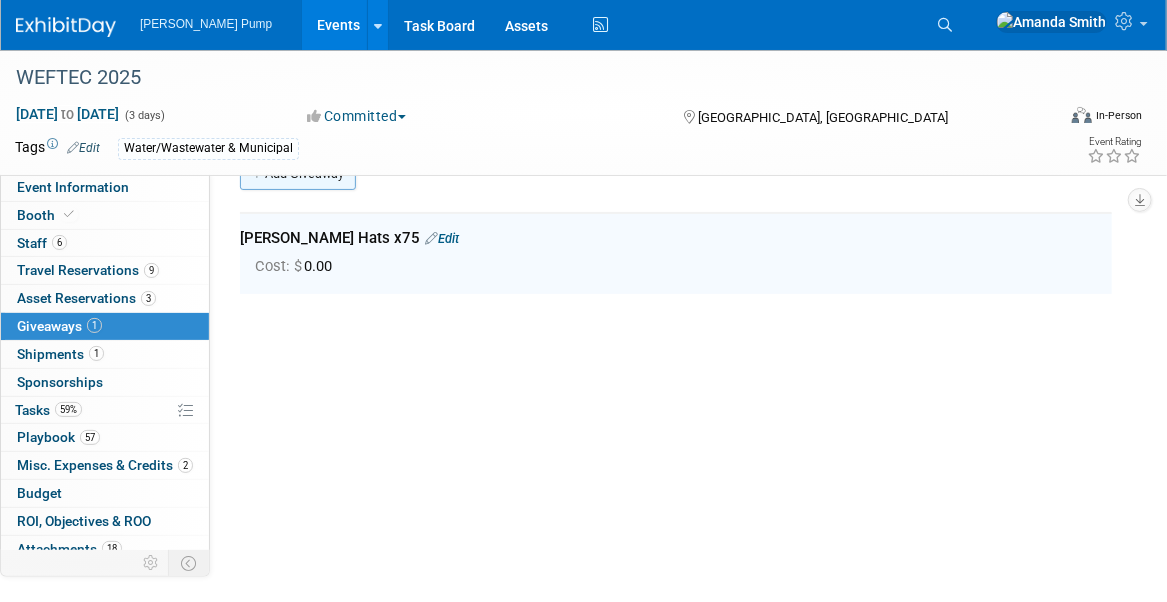 click on "Add Giveaway" at bounding box center [298, 174] 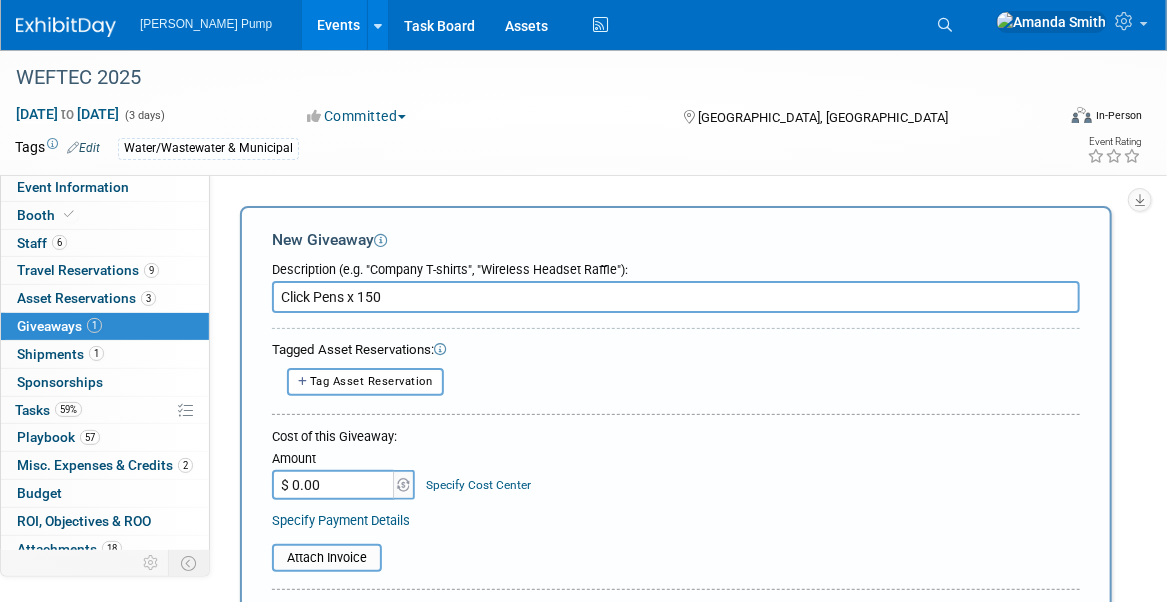 scroll, scrollTop: 0, scrollLeft: 0, axis: both 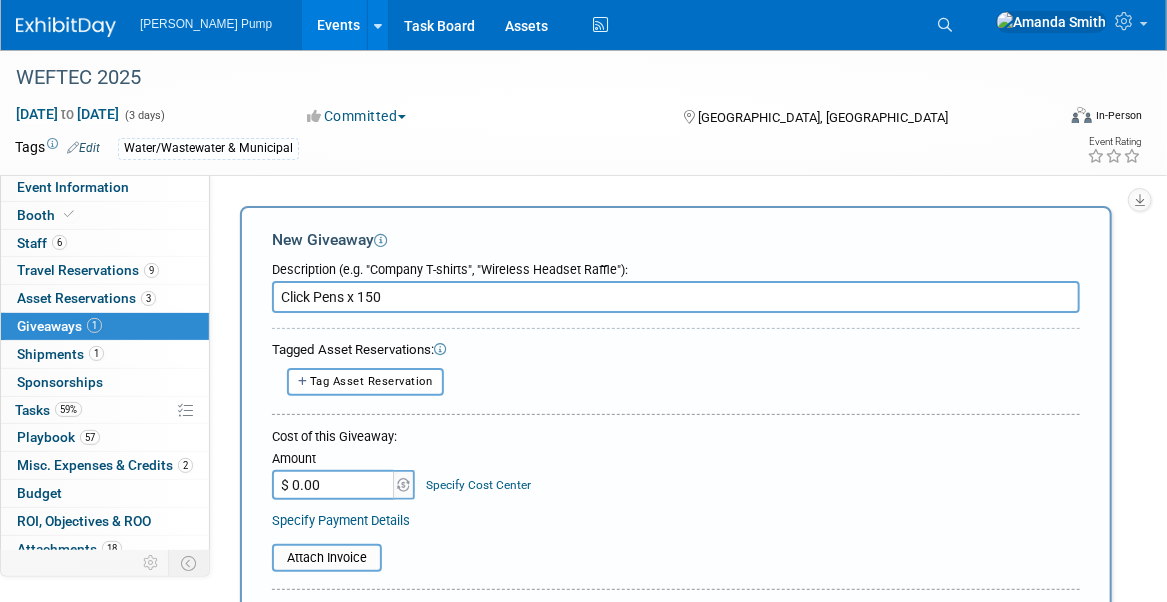 click on "Click Pens x 150" at bounding box center (676, 297) 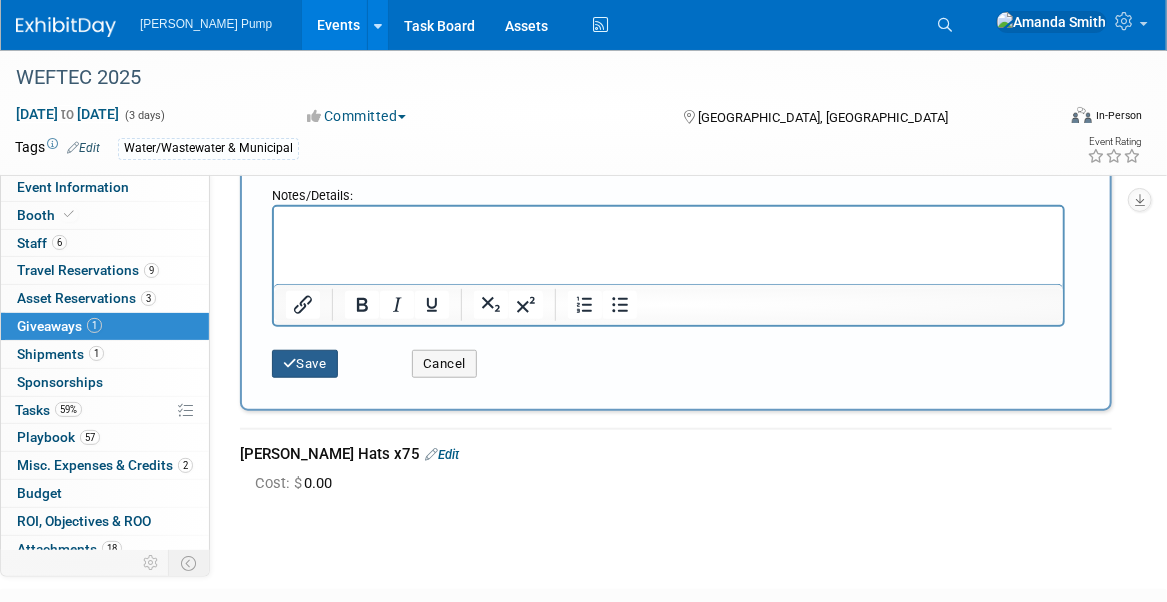 type on "Click Pens x150" 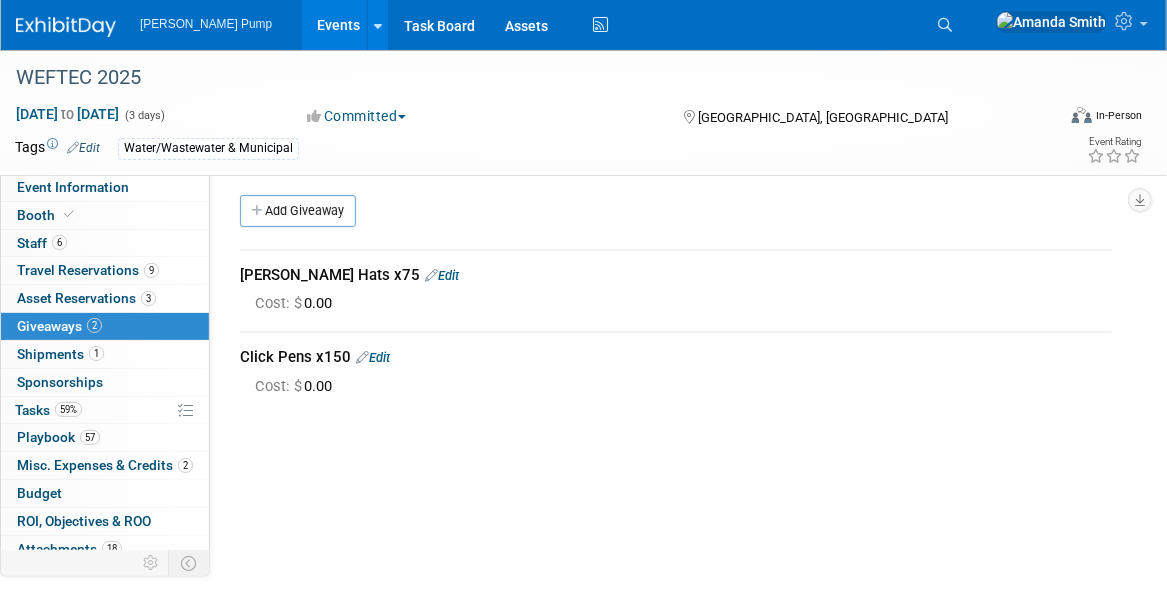 scroll, scrollTop: 0, scrollLeft: 0, axis: both 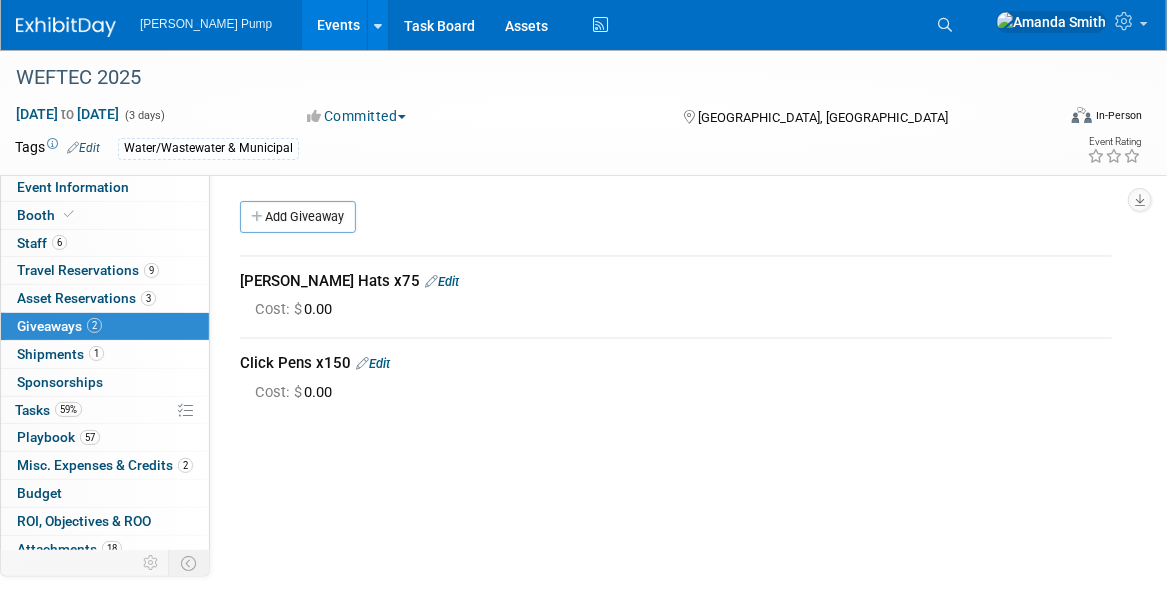 click on "Add Giveaway" at bounding box center (298, 217) 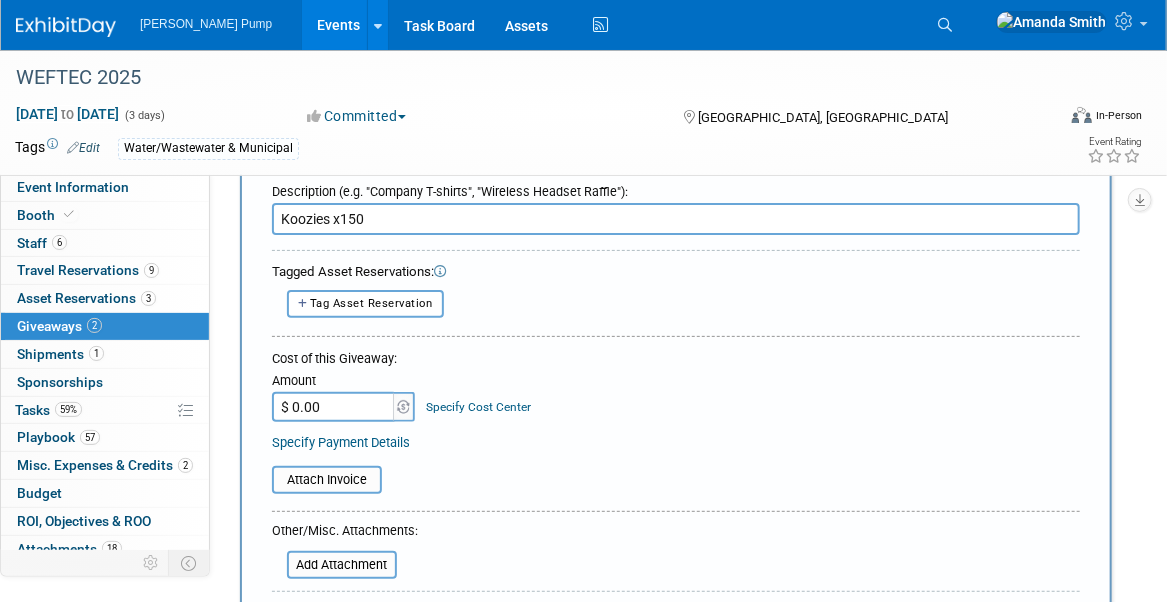 scroll, scrollTop: 300, scrollLeft: 0, axis: vertical 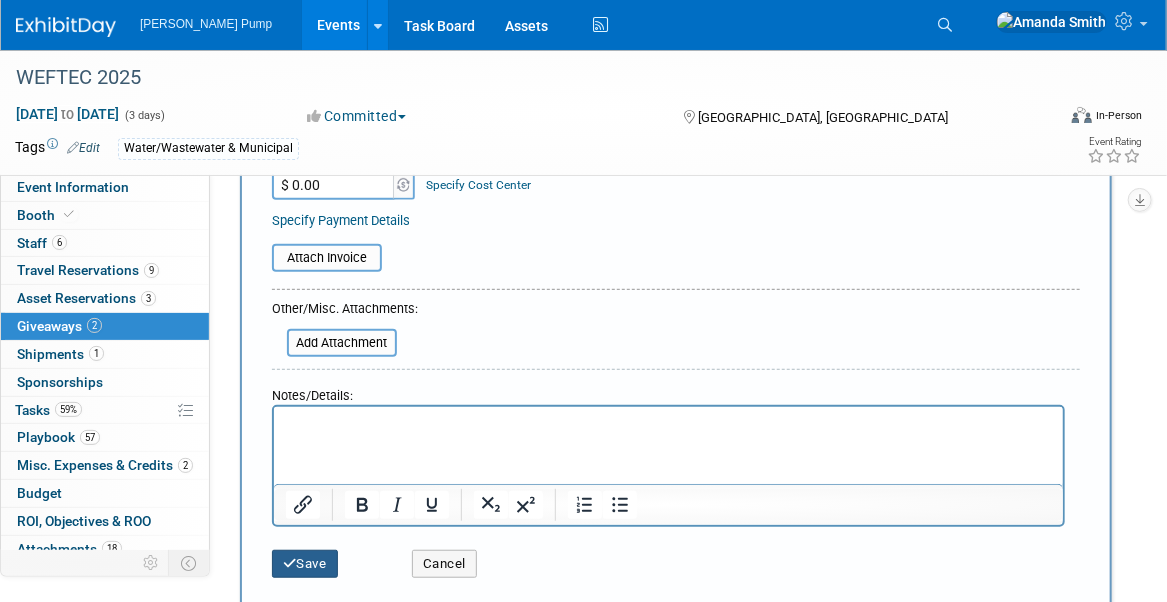 type on "Koozies x150" 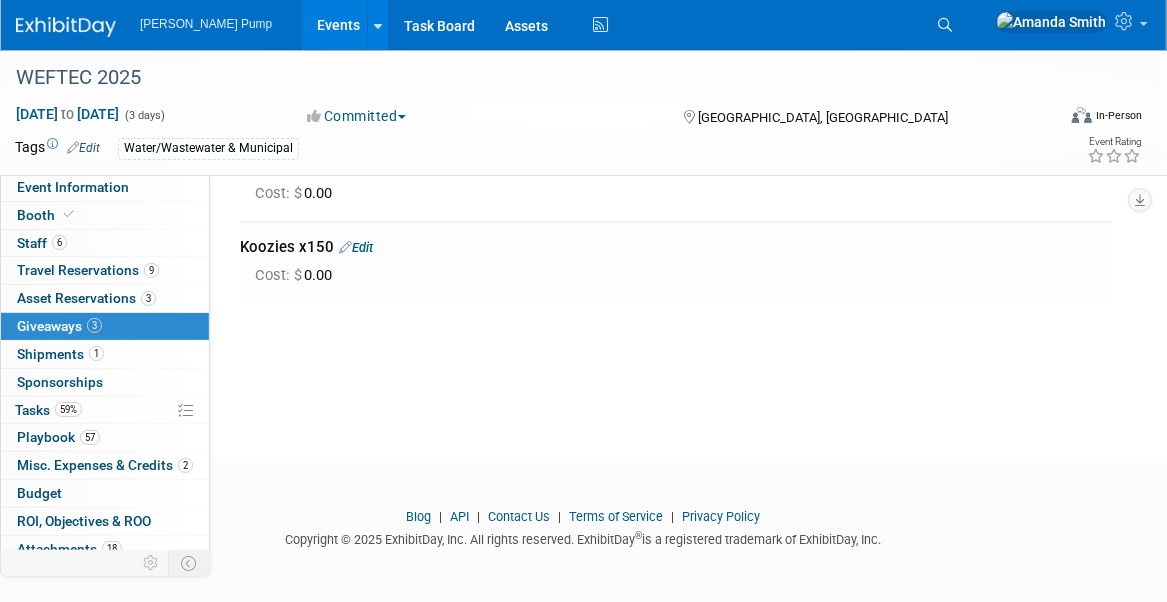 scroll, scrollTop: 0, scrollLeft: 0, axis: both 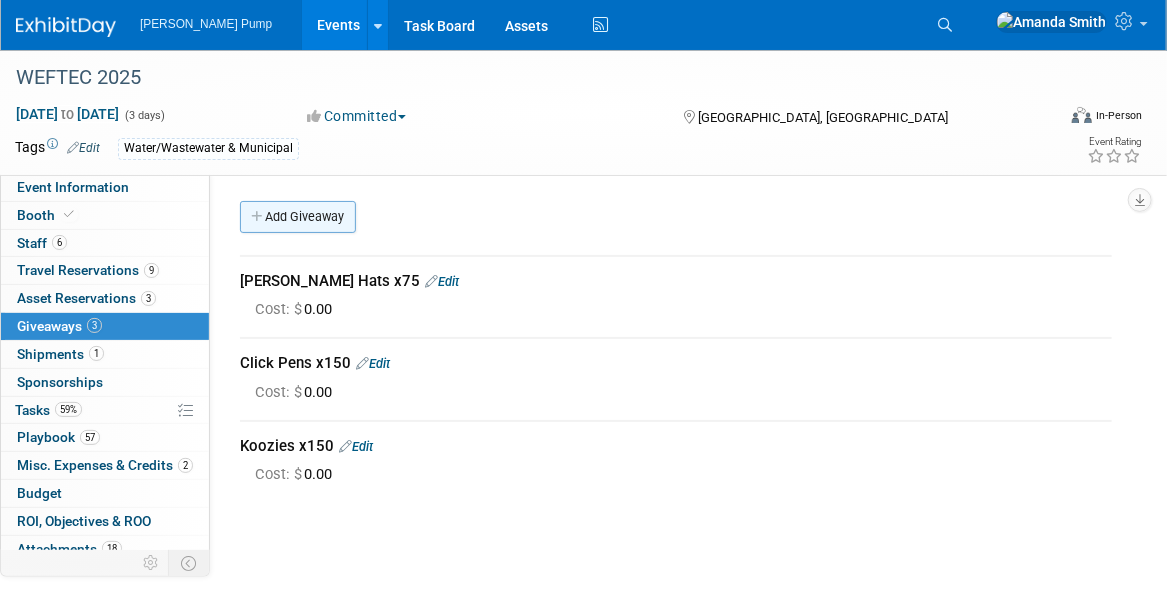 click on "Add Giveaway" at bounding box center (298, 217) 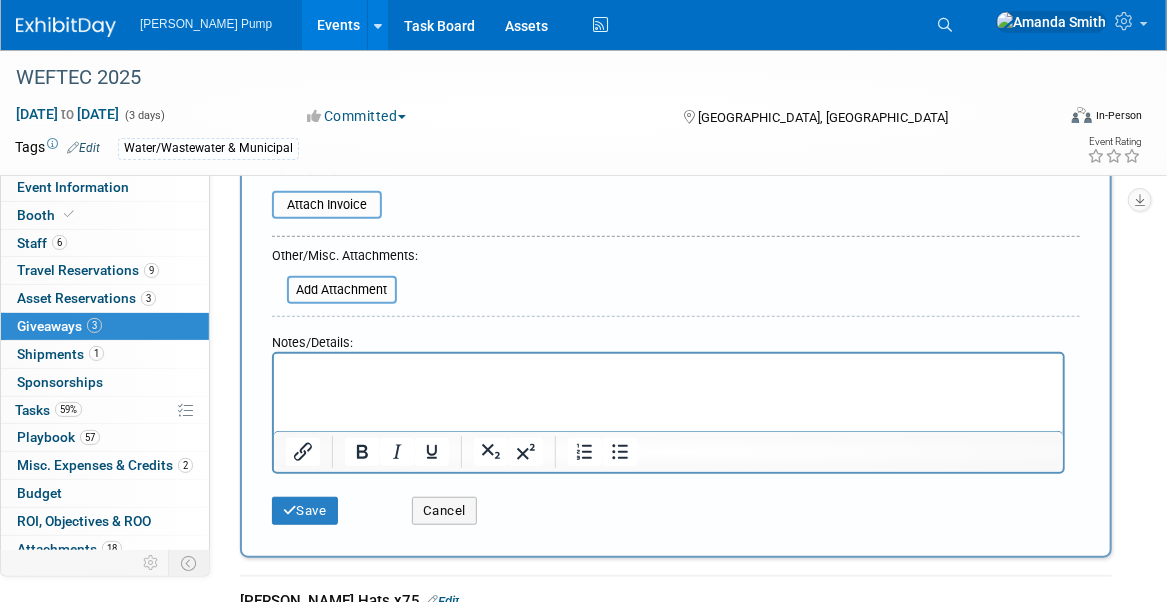 scroll, scrollTop: 400, scrollLeft: 0, axis: vertical 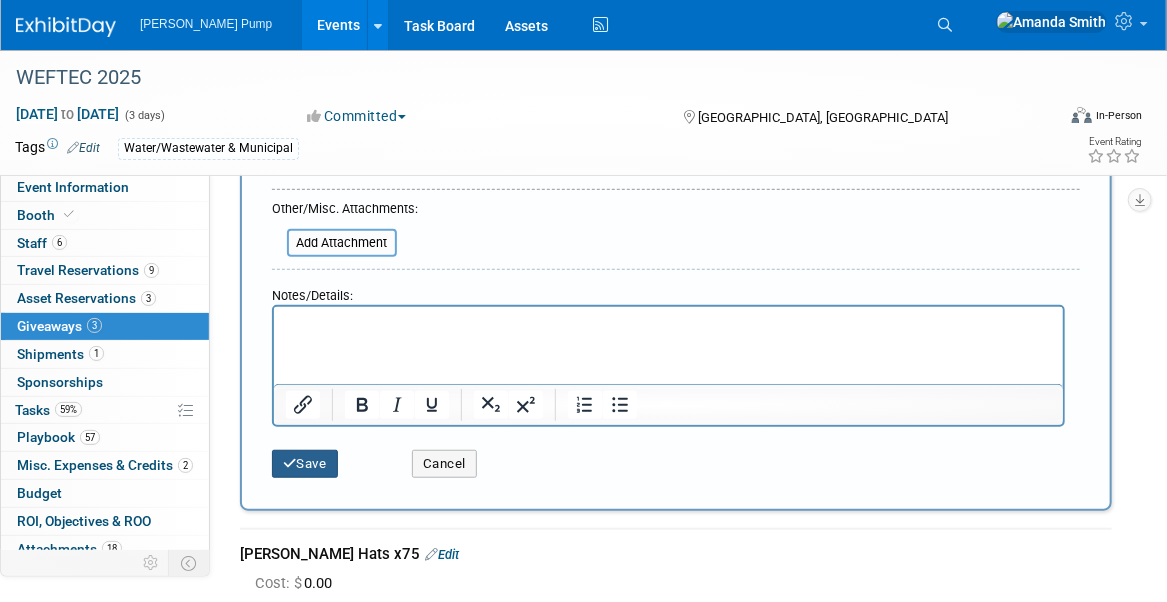 type on "Stress Footballs x200" 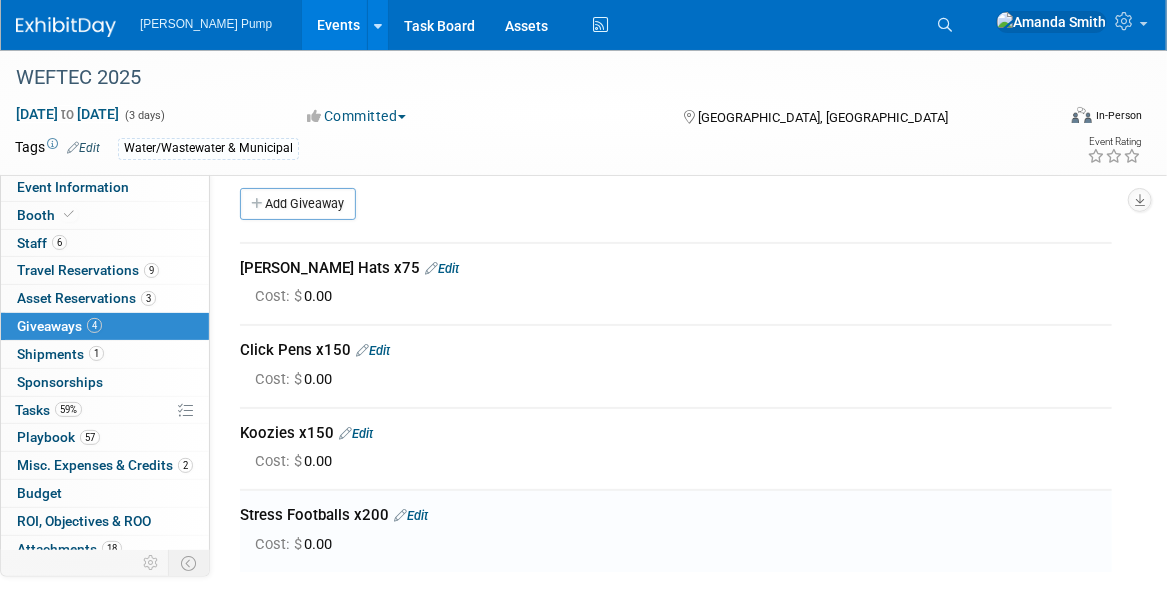 scroll, scrollTop: 0, scrollLeft: 0, axis: both 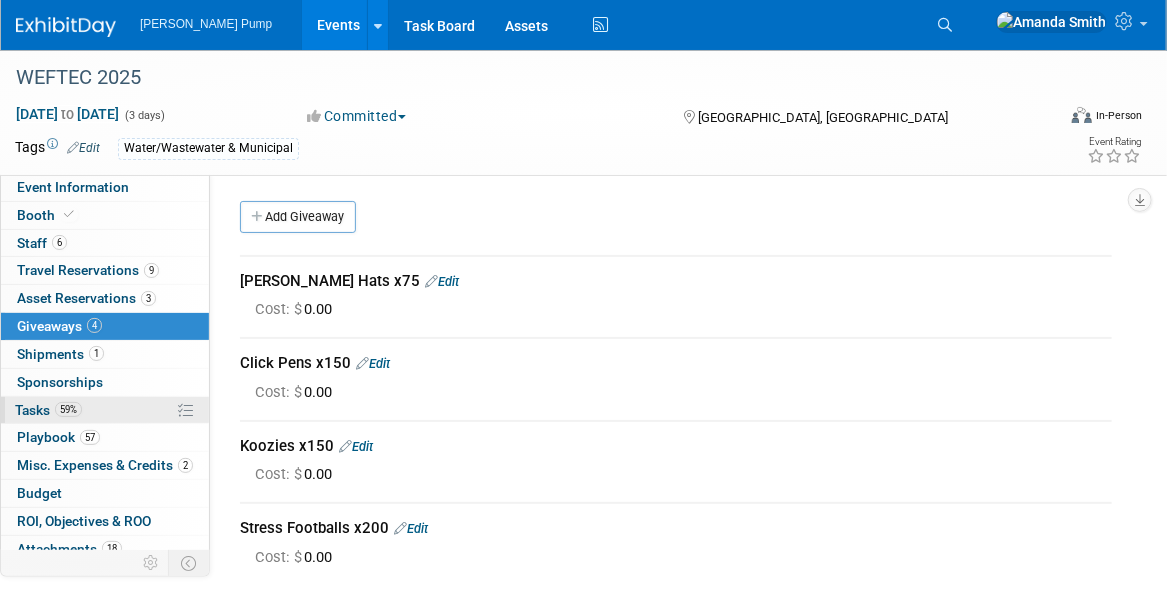 click on "Tasks 59%" at bounding box center [48, 410] 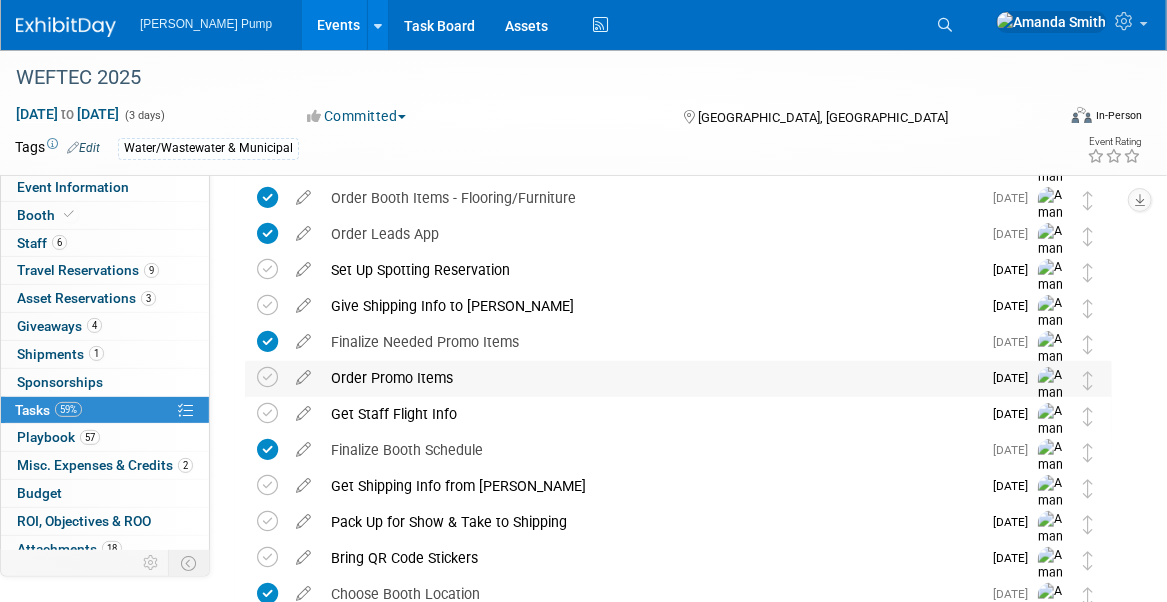 scroll, scrollTop: 700, scrollLeft: 0, axis: vertical 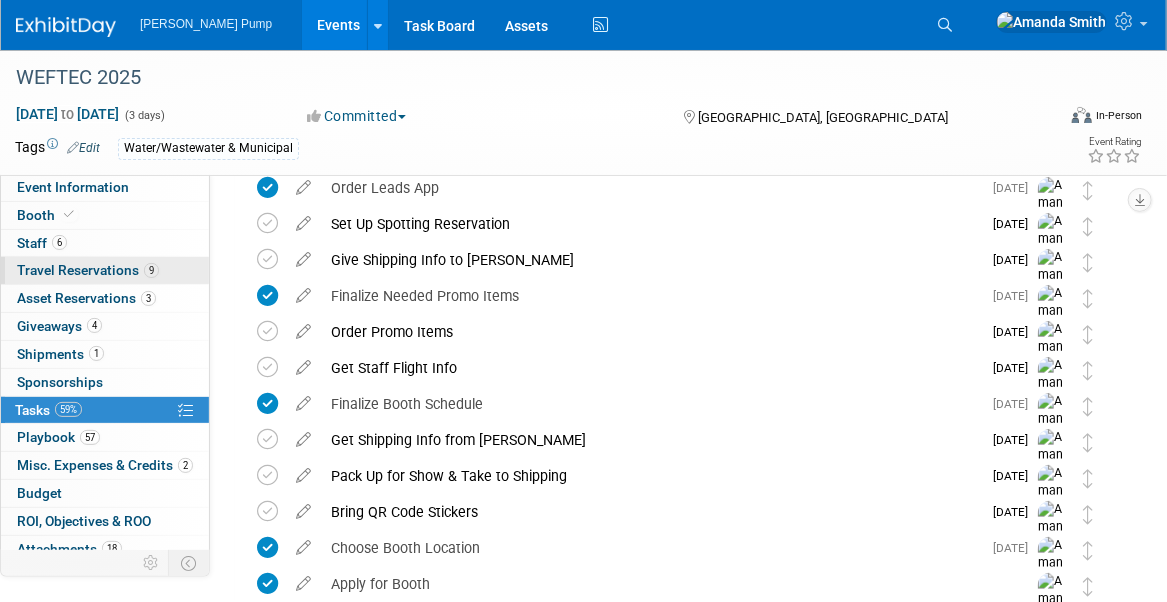 click on "Travel Reservations 9" at bounding box center (88, 270) 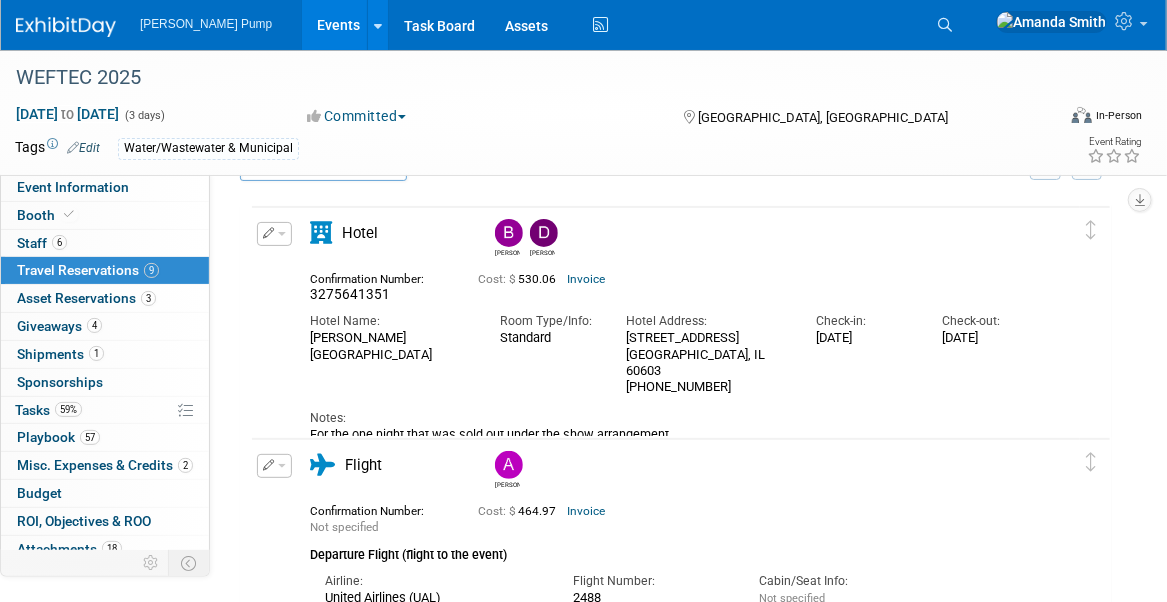 scroll, scrollTop: 0, scrollLeft: 0, axis: both 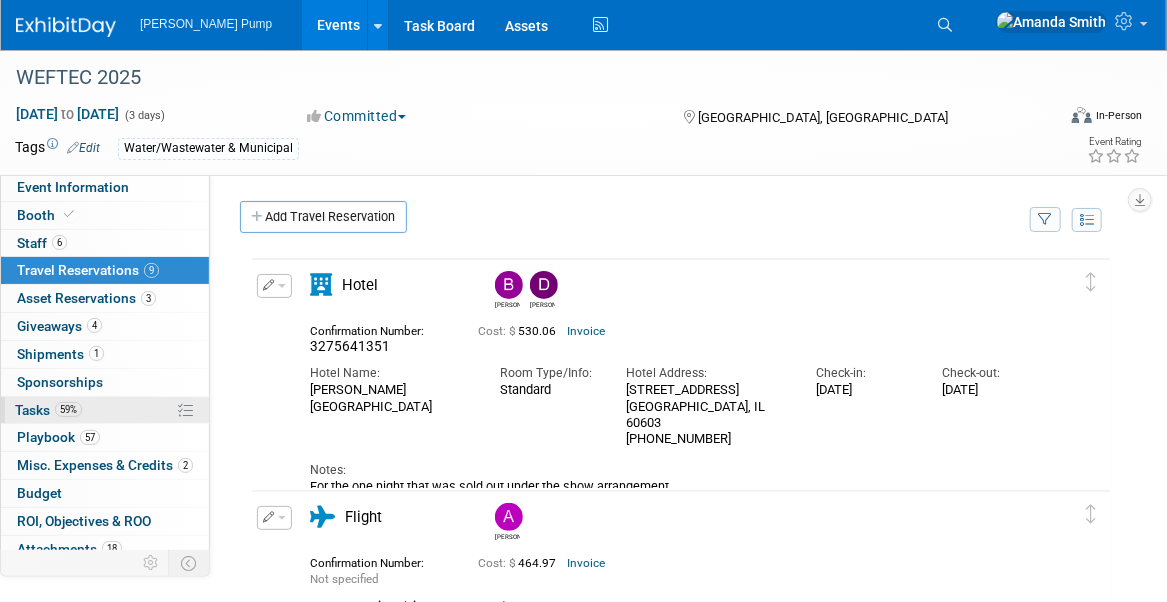 click on "Tasks 59%" at bounding box center (48, 410) 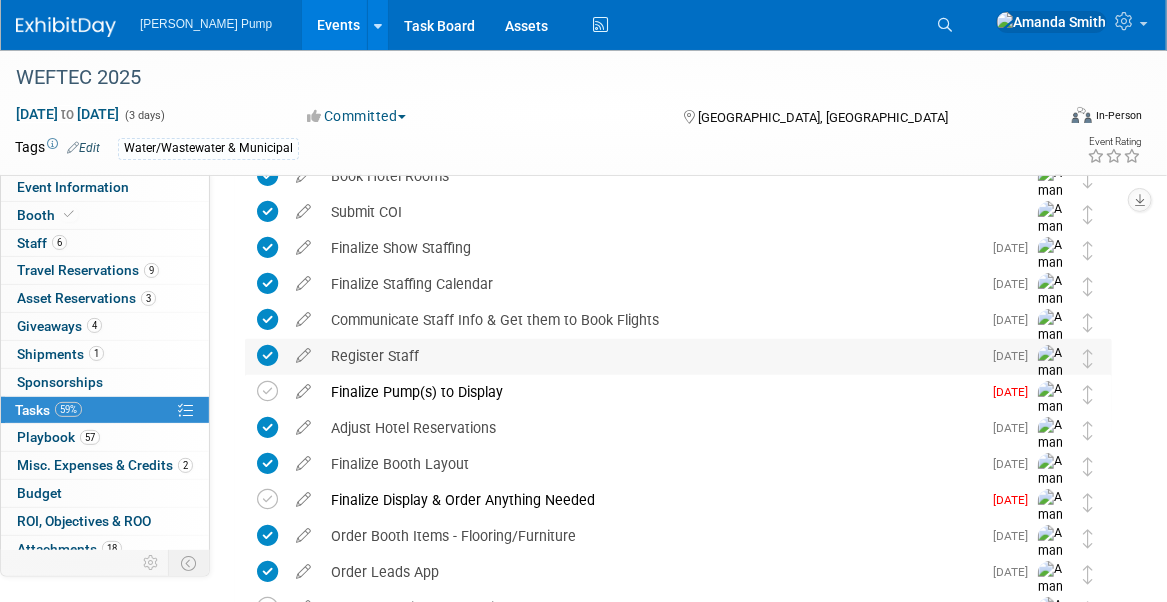 scroll, scrollTop: 0, scrollLeft: 0, axis: both 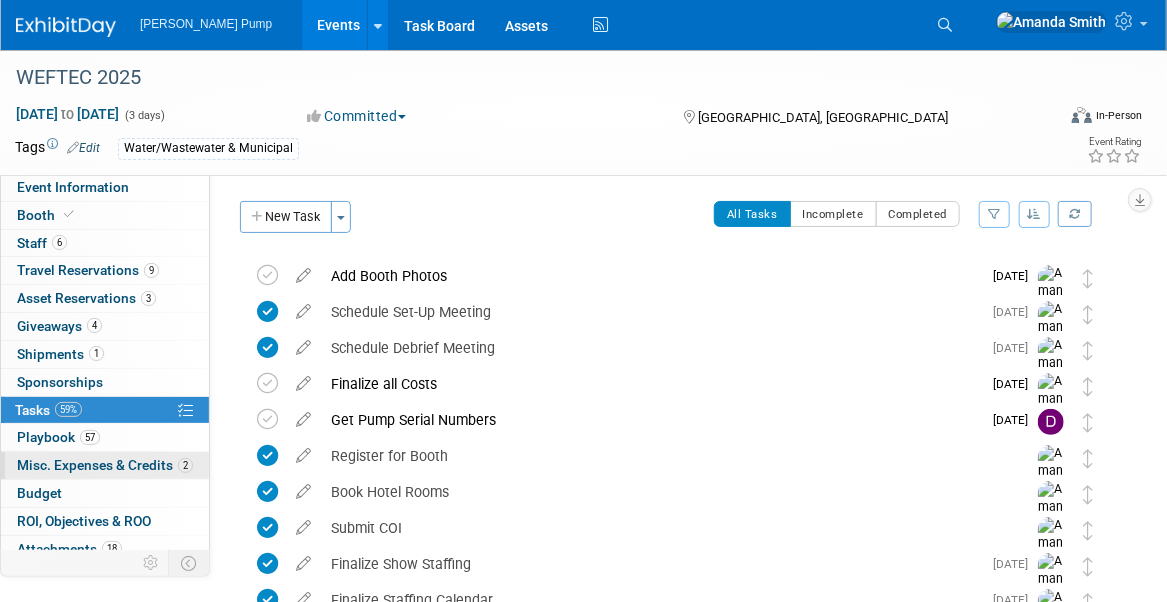click on "Misc. Expenses & Credits 2" at bounding box center [105, 465] 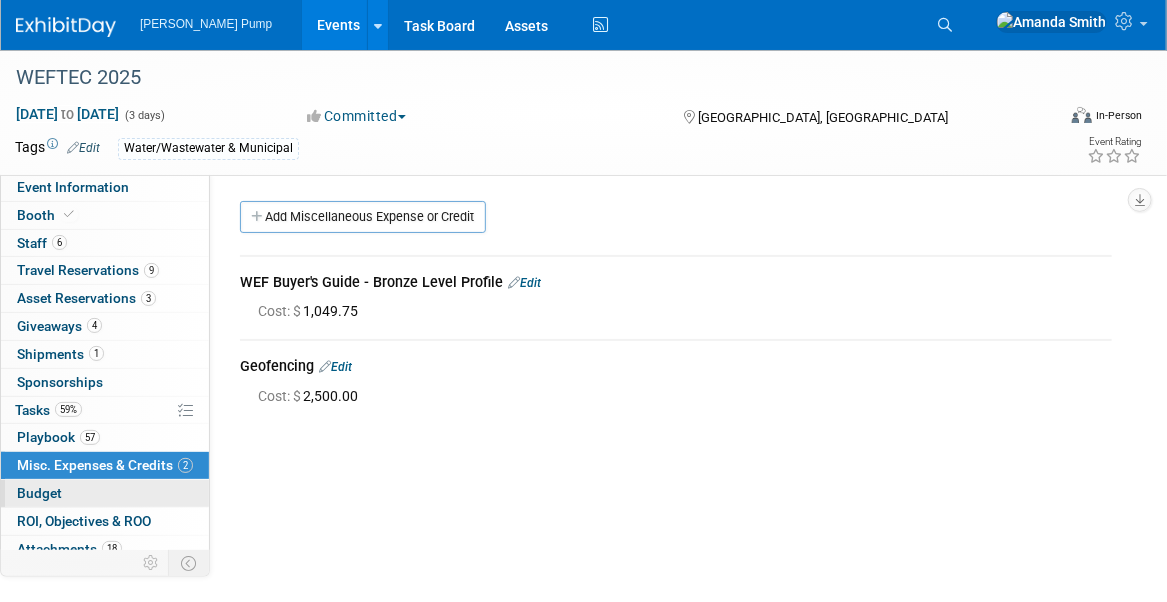 click on "Budget" at bounding box center (39, 493) 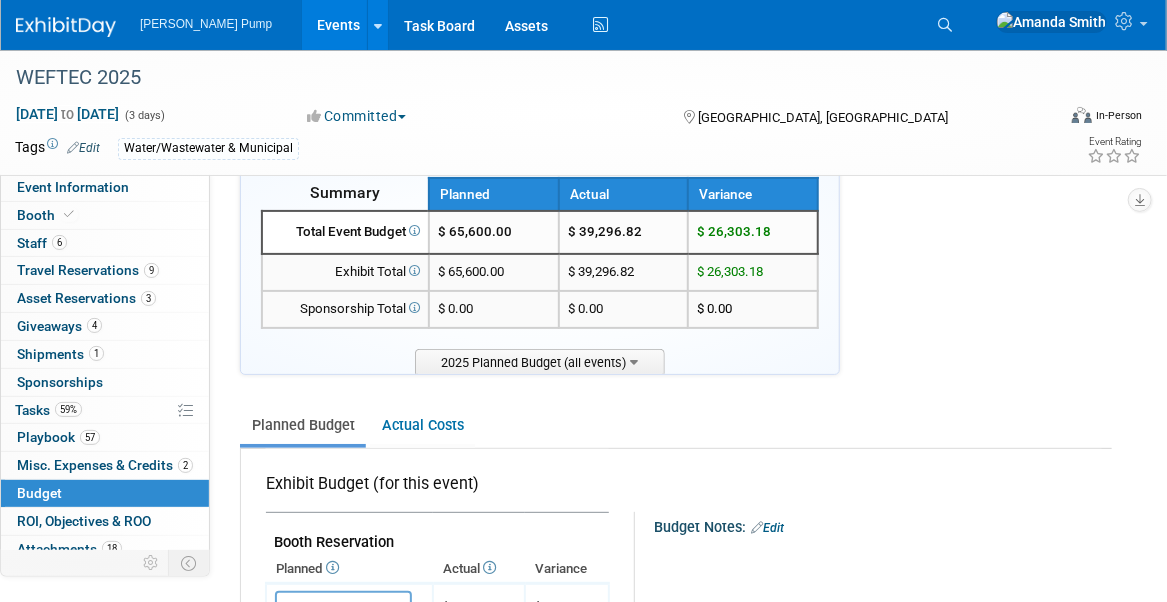 scroll, scrollTop: 0, scrollLeft: 0, axis: both 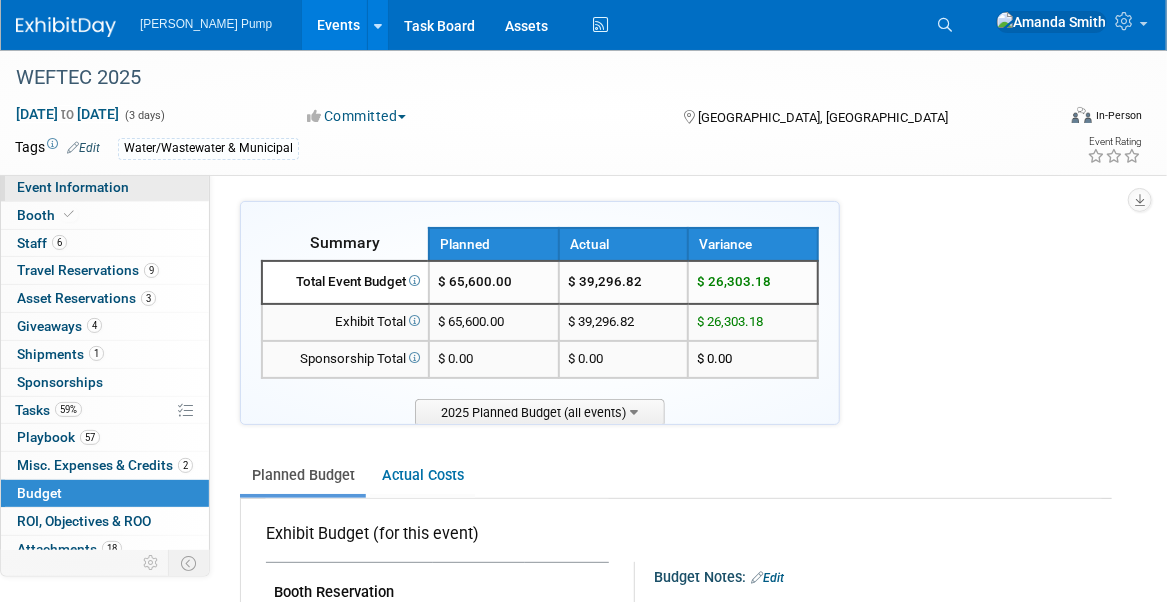 click on "Event Information" at bounding box center (73, 187) 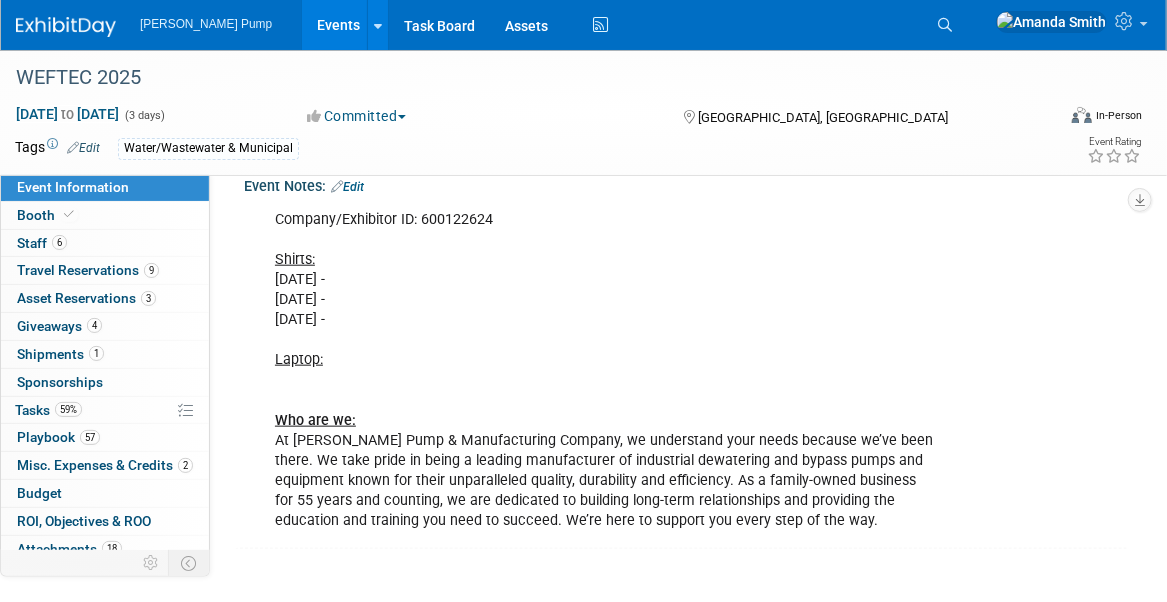 scroll, scrollTop: 700, scrollLeft: 0, axis: vertical 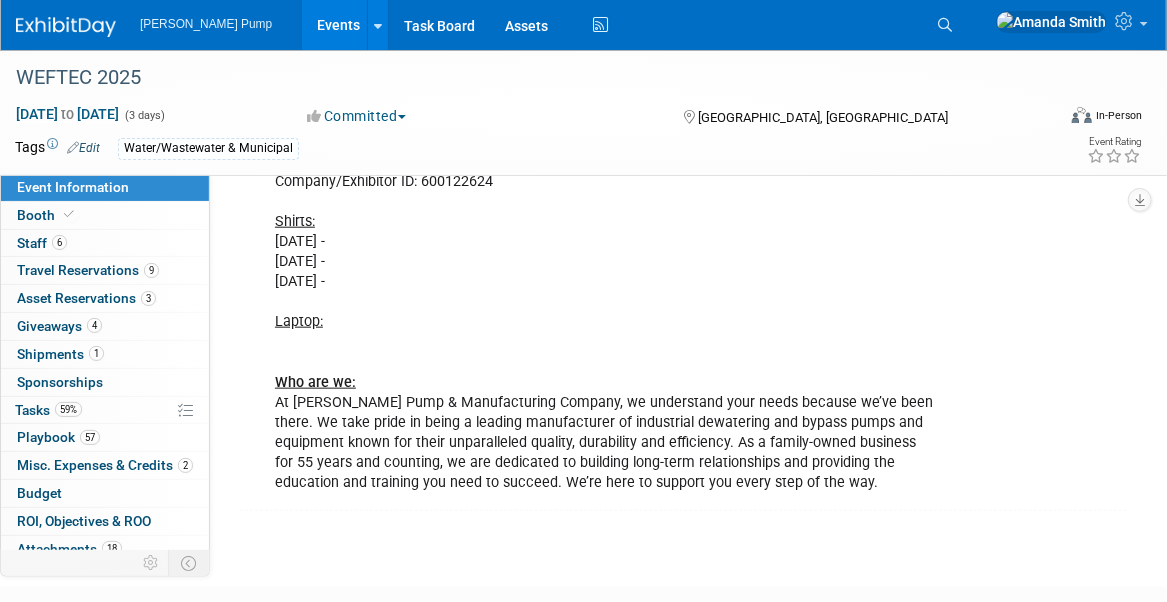 click on "Events" at bounding box center (338, 25) 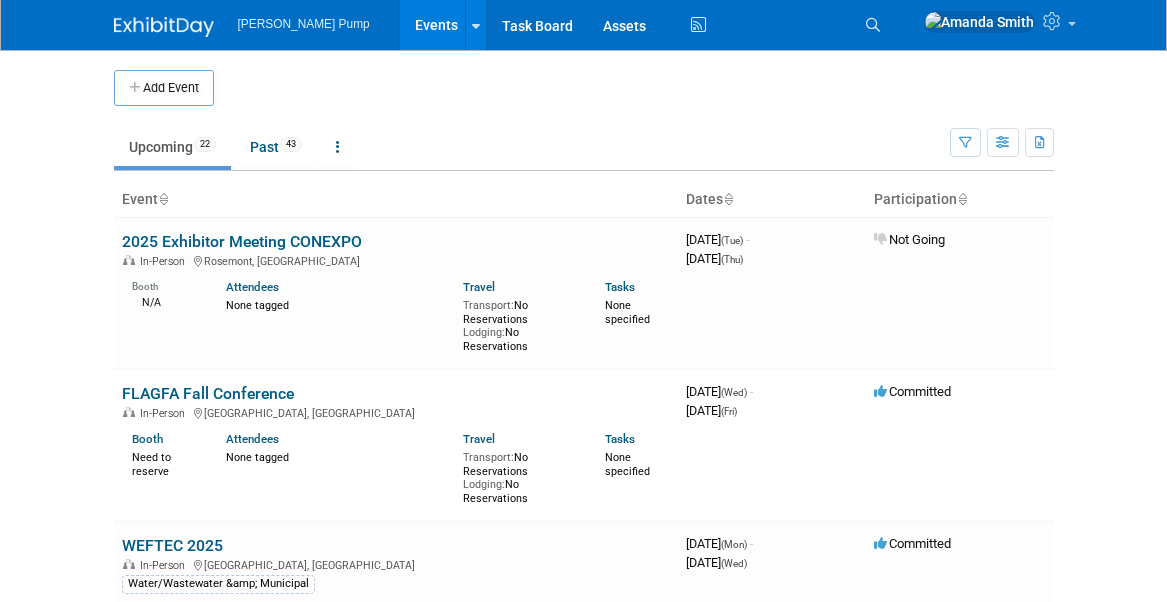 scroll, scrollTop: 0, scrollLeft: 0, axis: both 